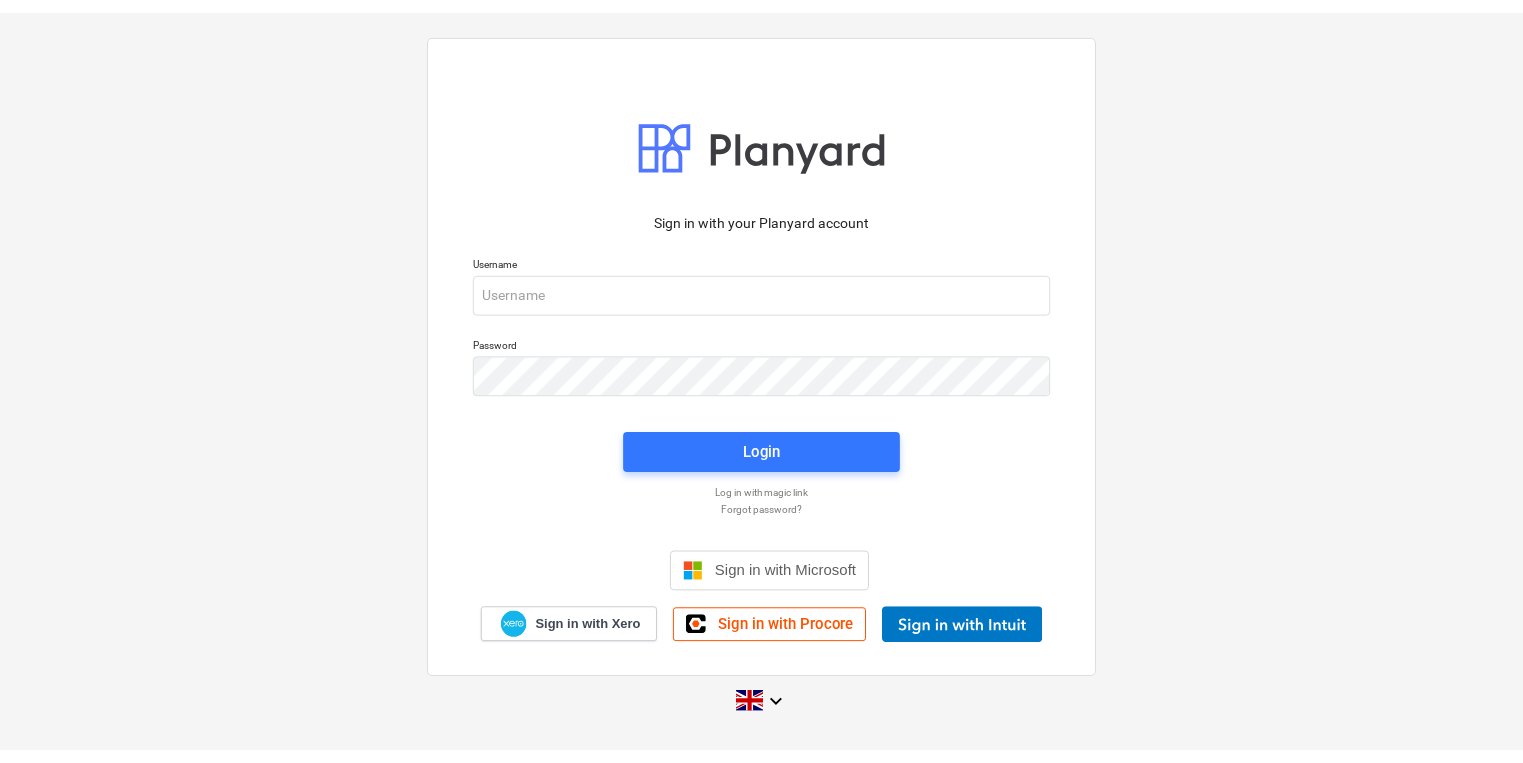 scroll, scrollTop: 0, scrollLeft: 0, axis: both 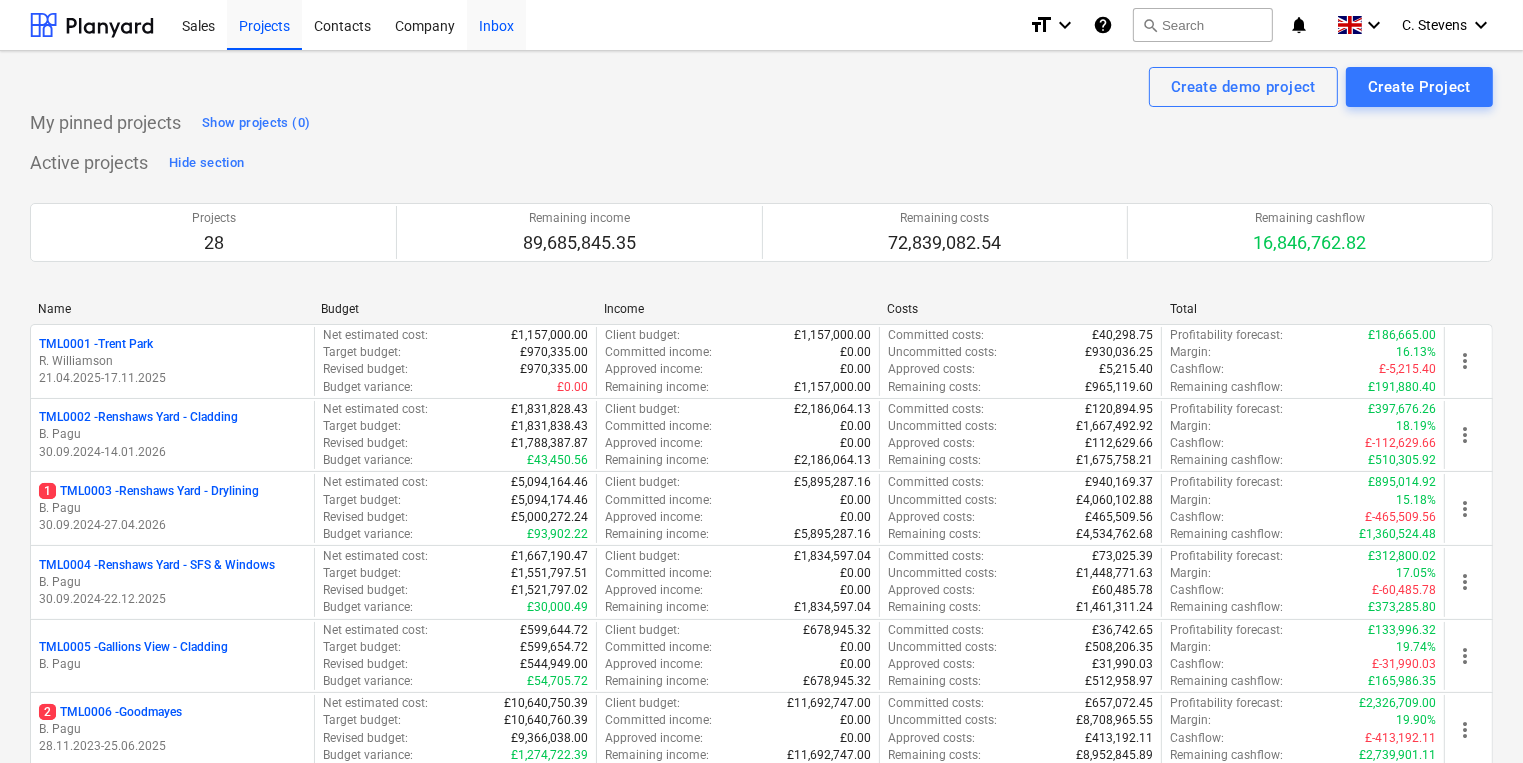 click on "Inbox" at bounding box center (496, 24) 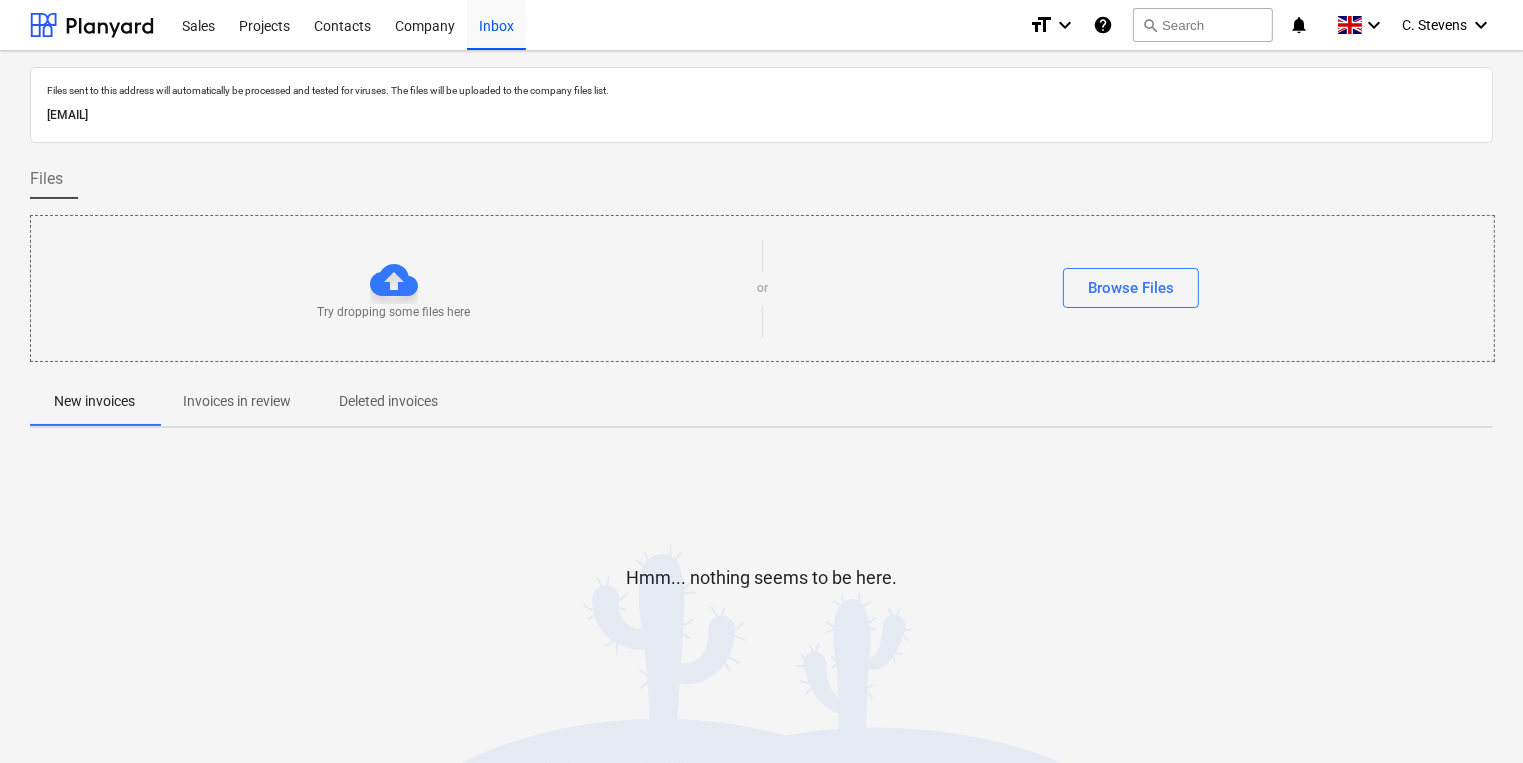 click on "Invoices in review" at bounding box center [237, 401] 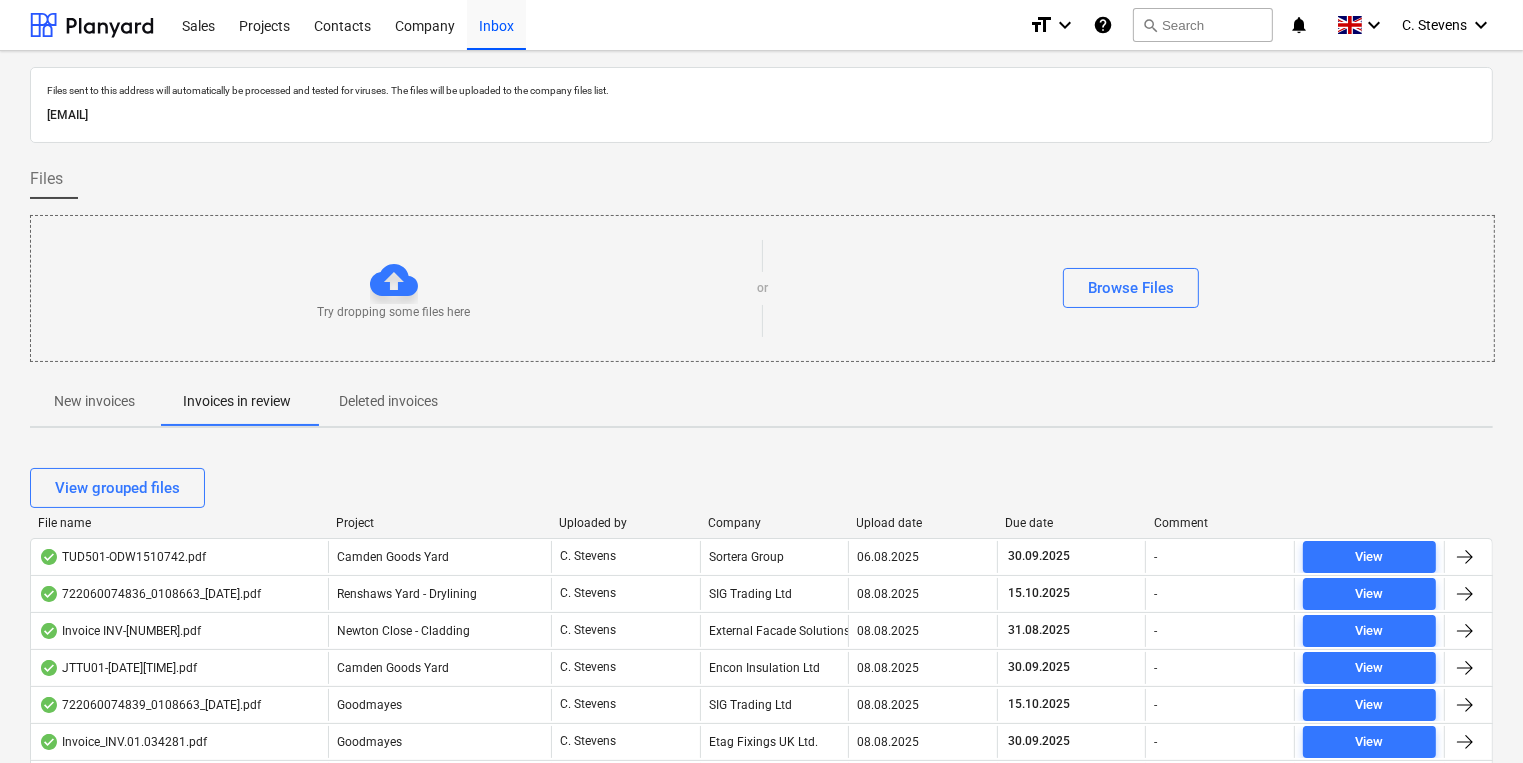 click on "View grouped files" at bounding box center [761, 488] 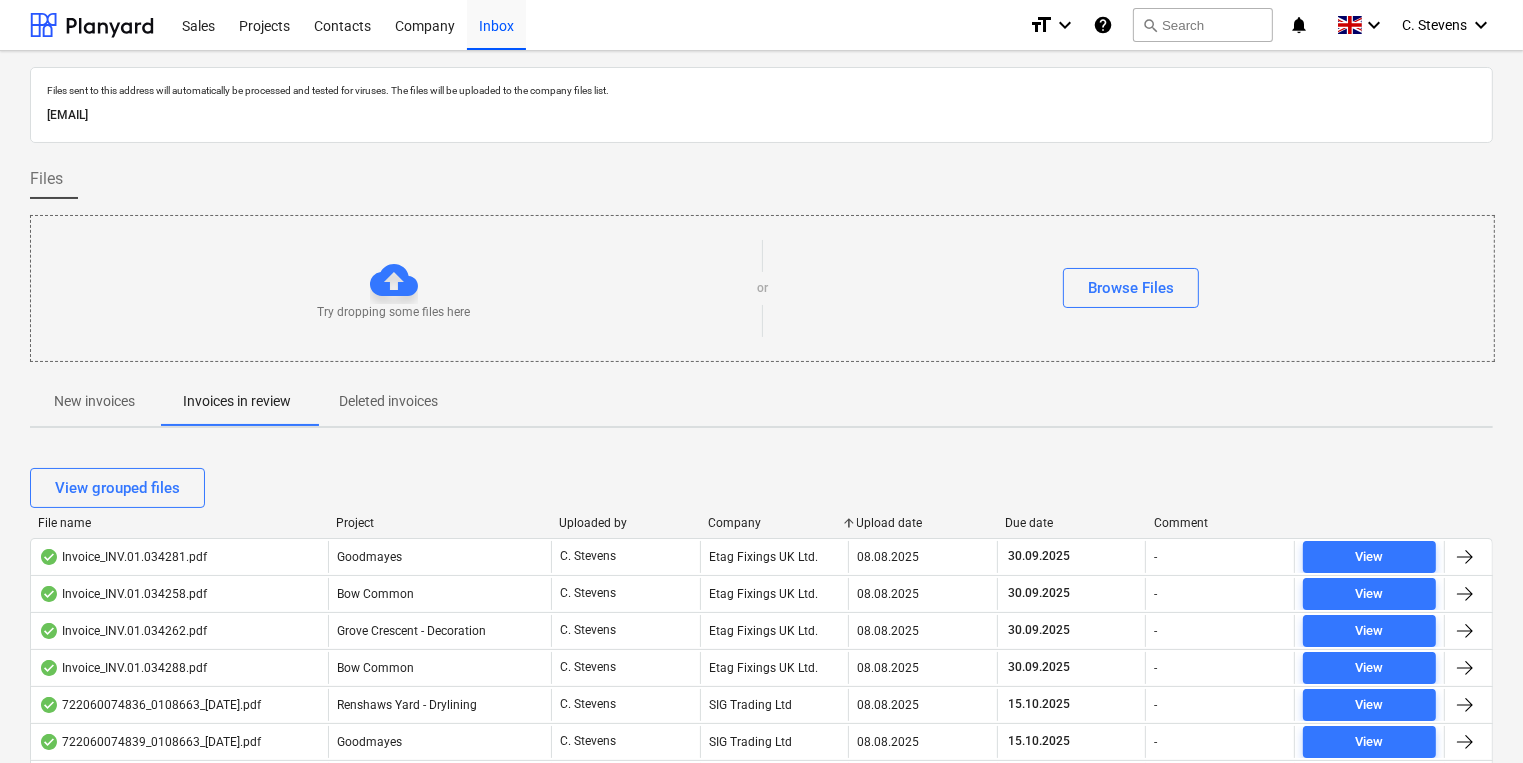 scroll, scrollTop: 361, scrollLeft: 0, axis: vertical 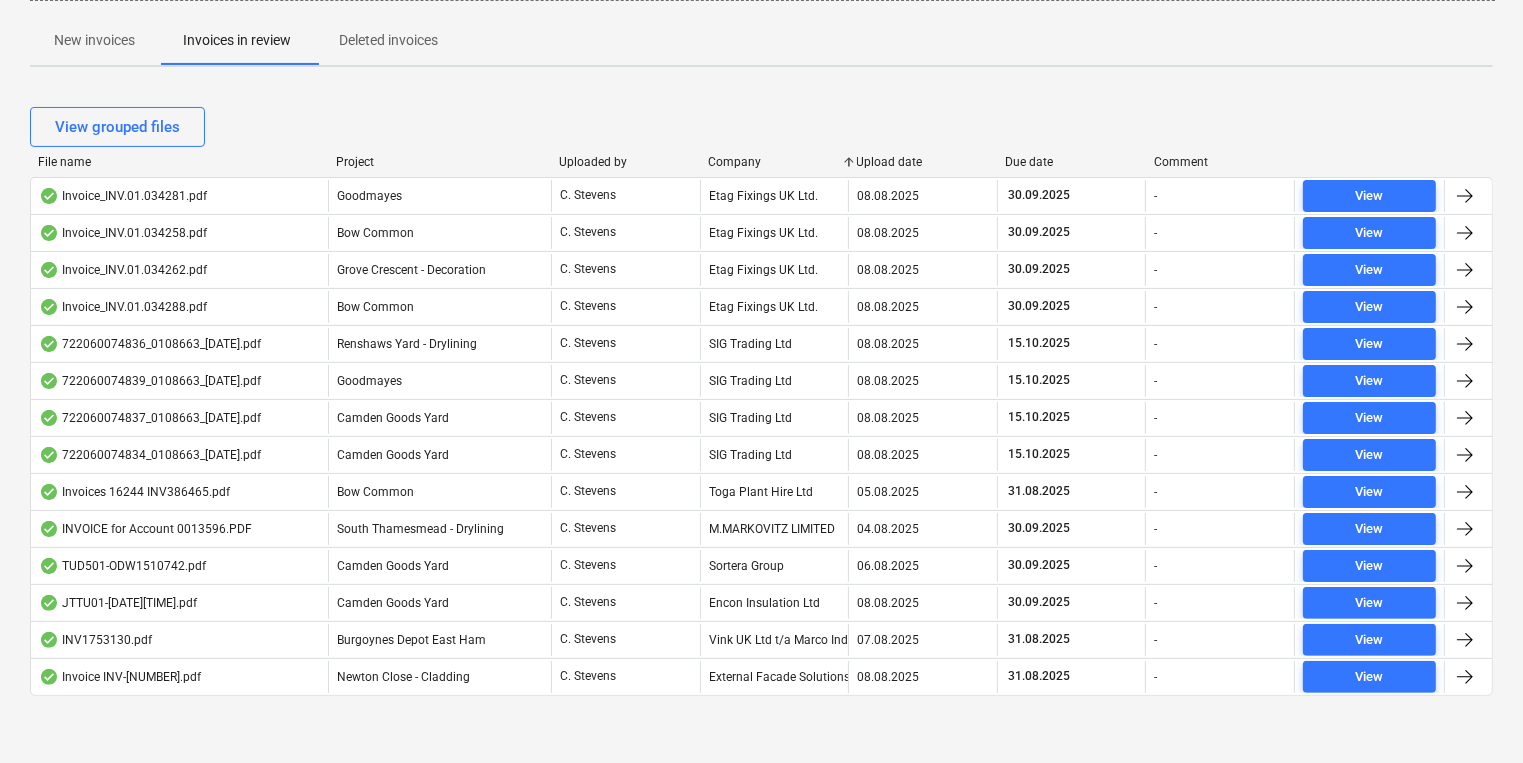 click on "Company" at bounding box center (774, 162) 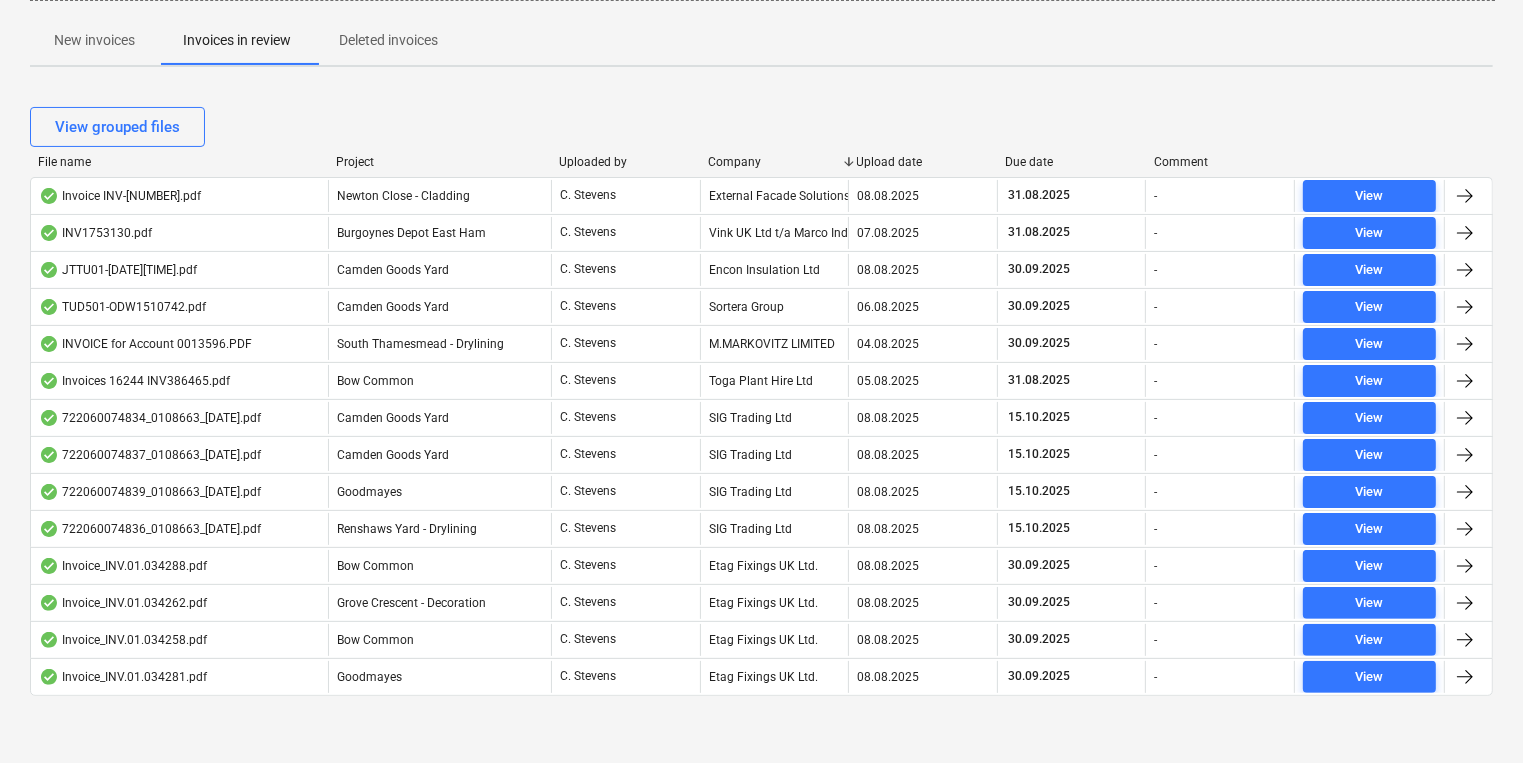 click on "New invoices" at bounding box center [94, 40] 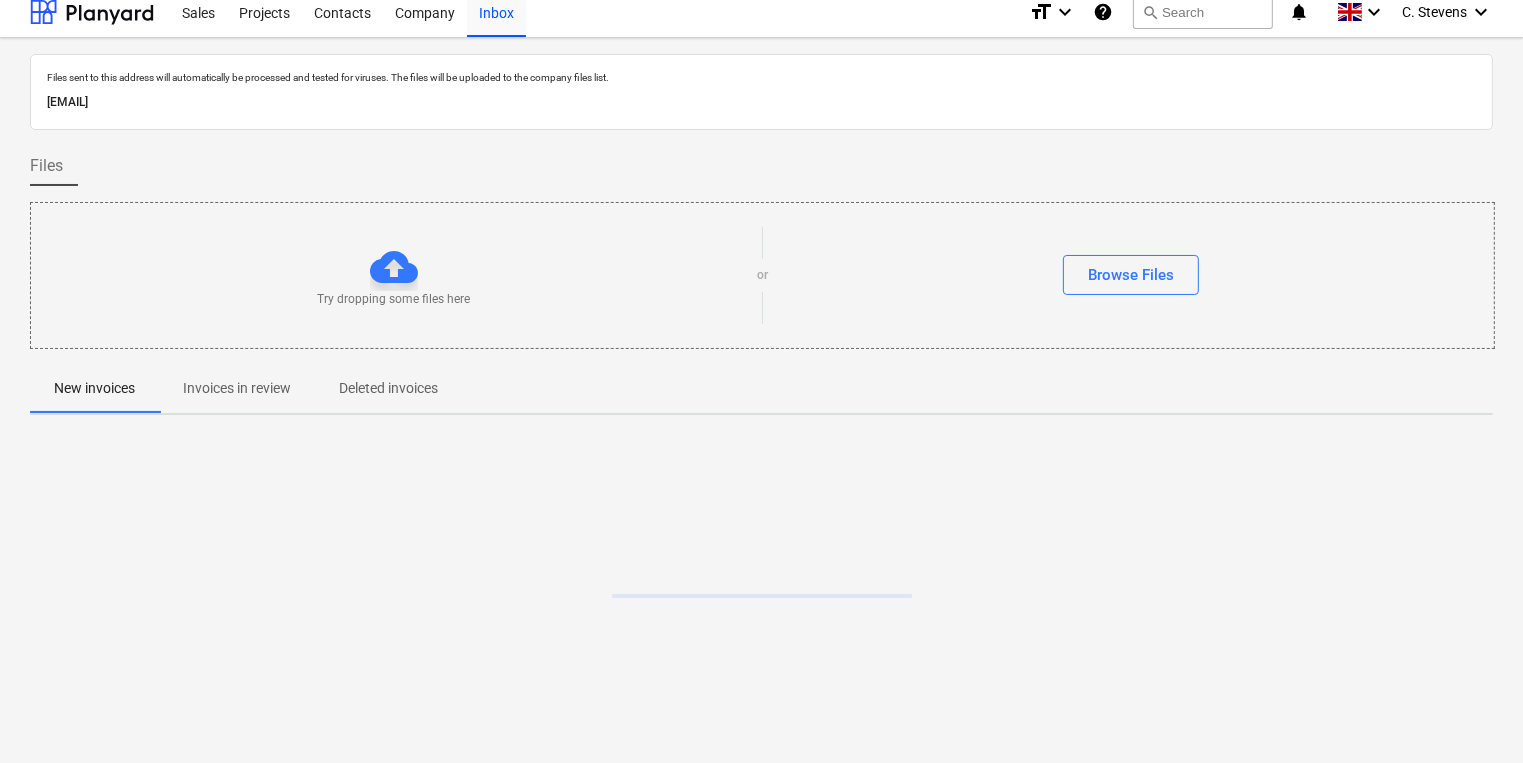 scroll, scrollTop: 11, scrollLeft: 0, axis: vertical 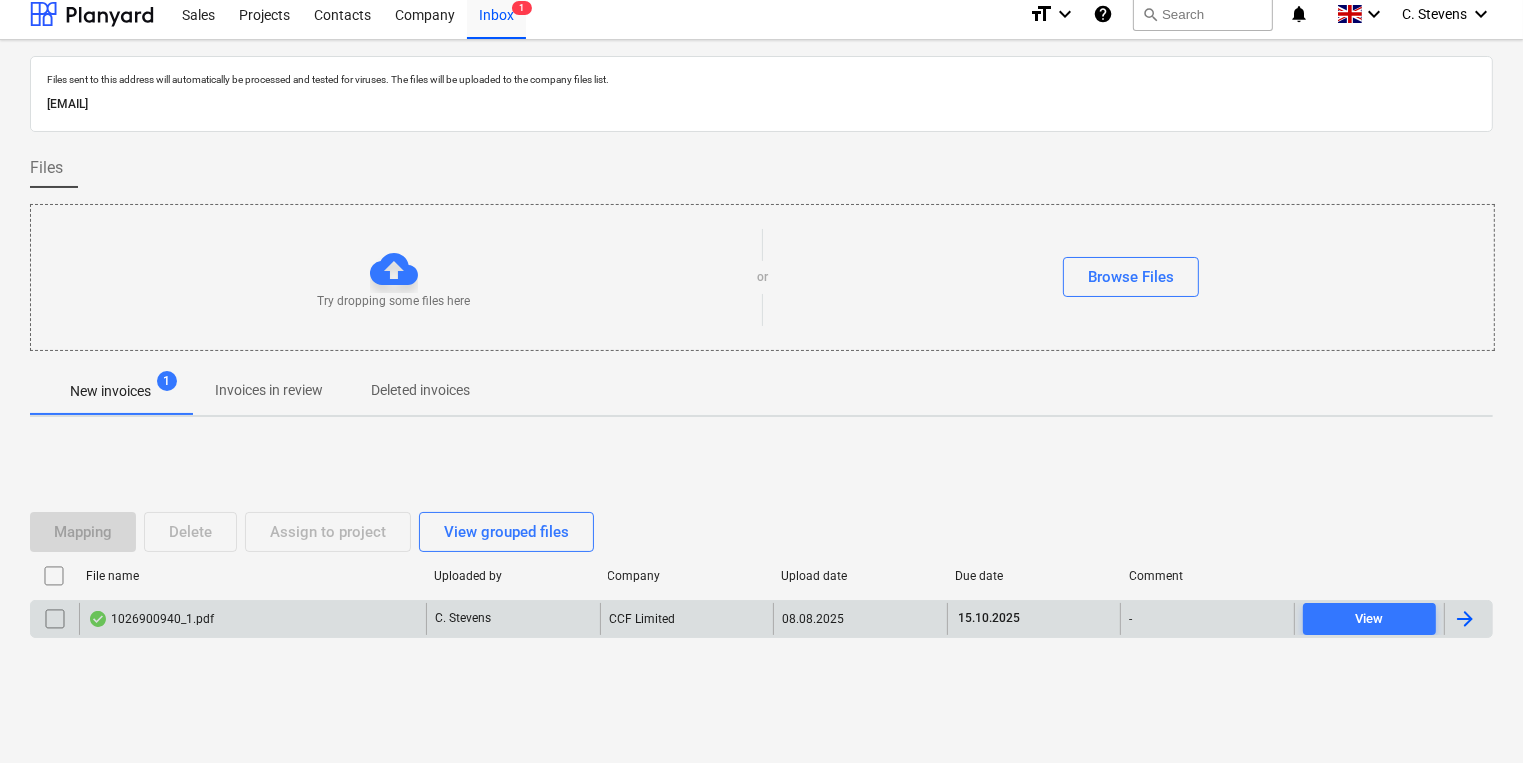 click on "1026900940_1.pdf" at bounding box center [252, 619] 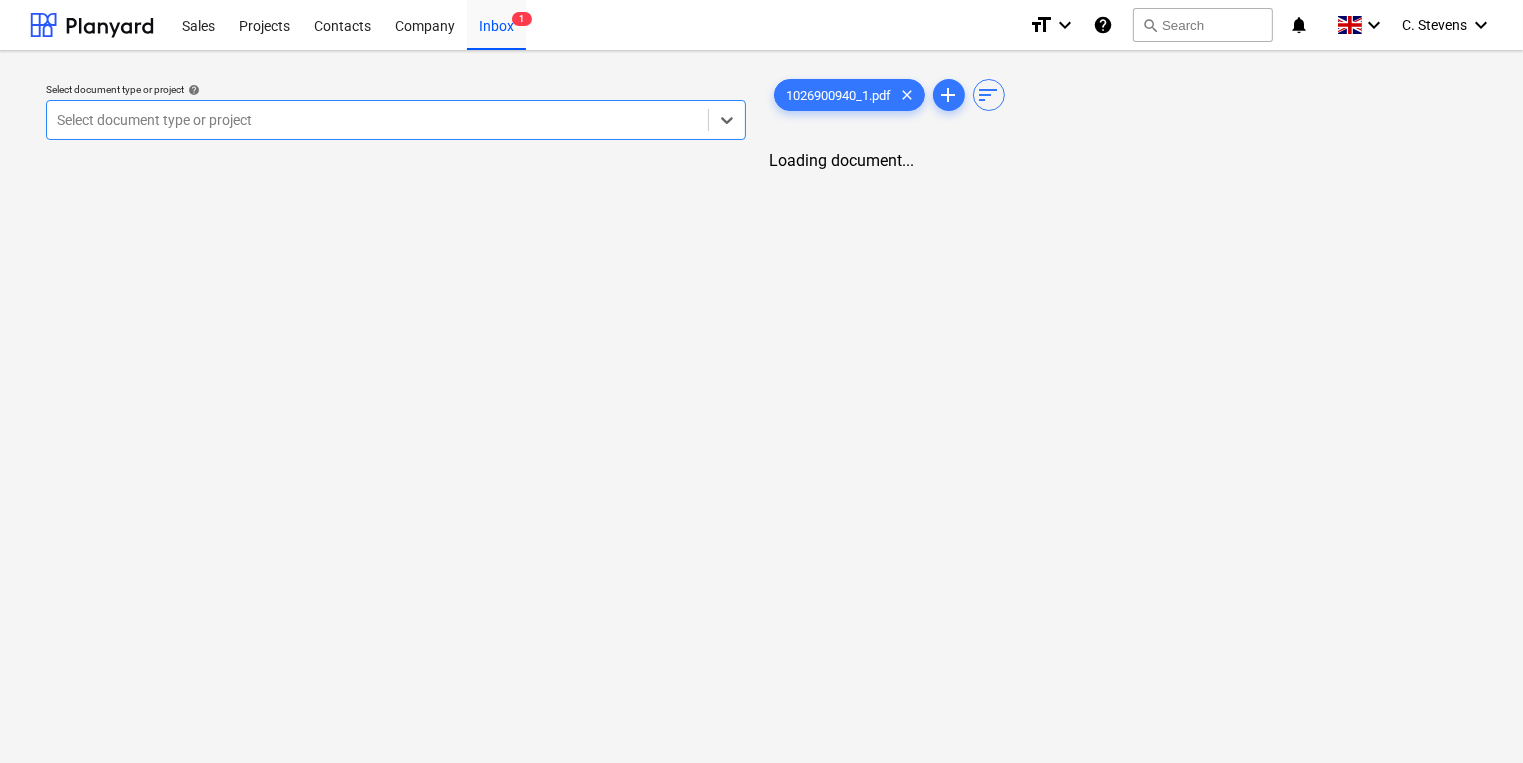 scroll, scrollTop: 0, scrollLeft: 0, axis: both 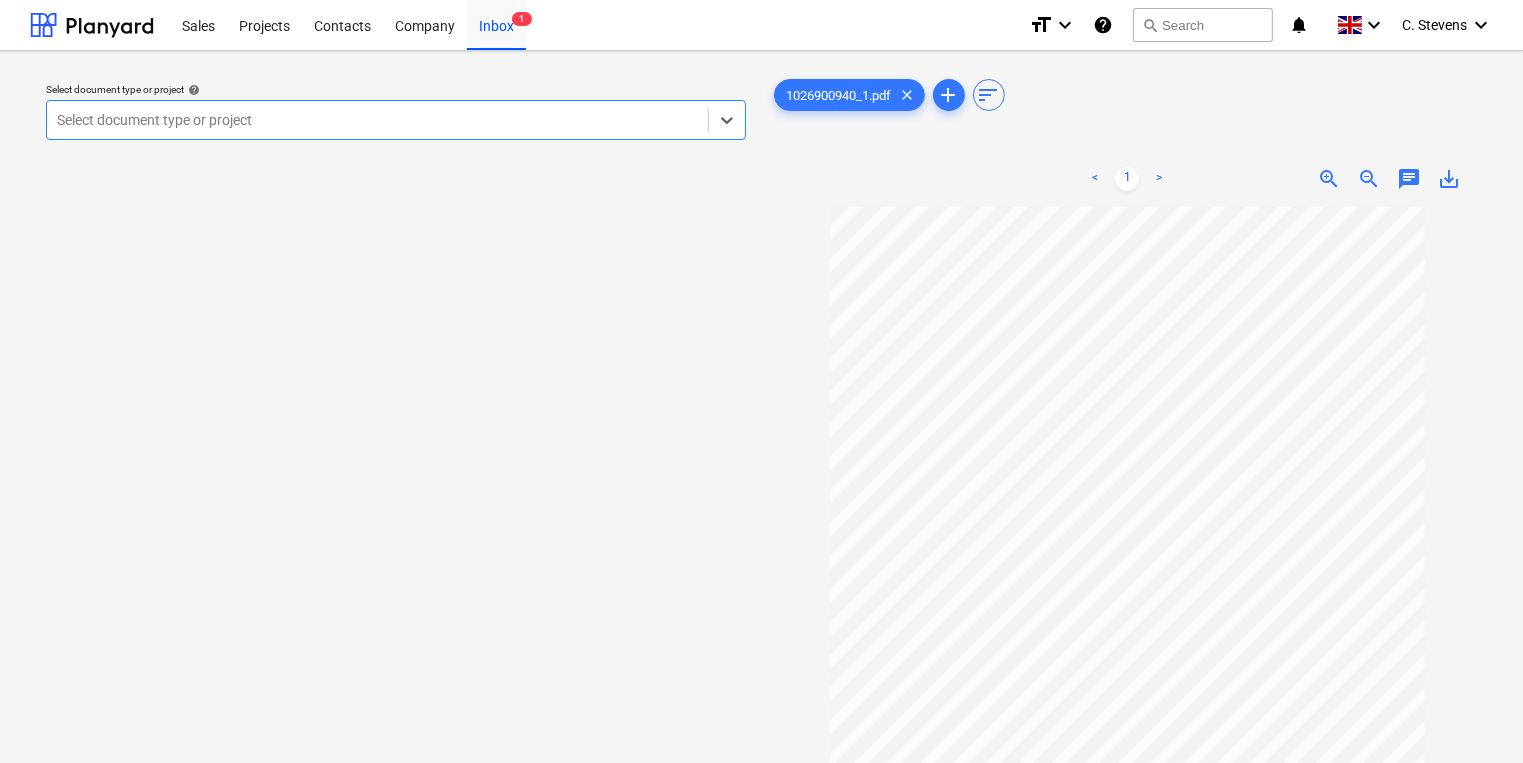 click at bounding box center (377, 120) 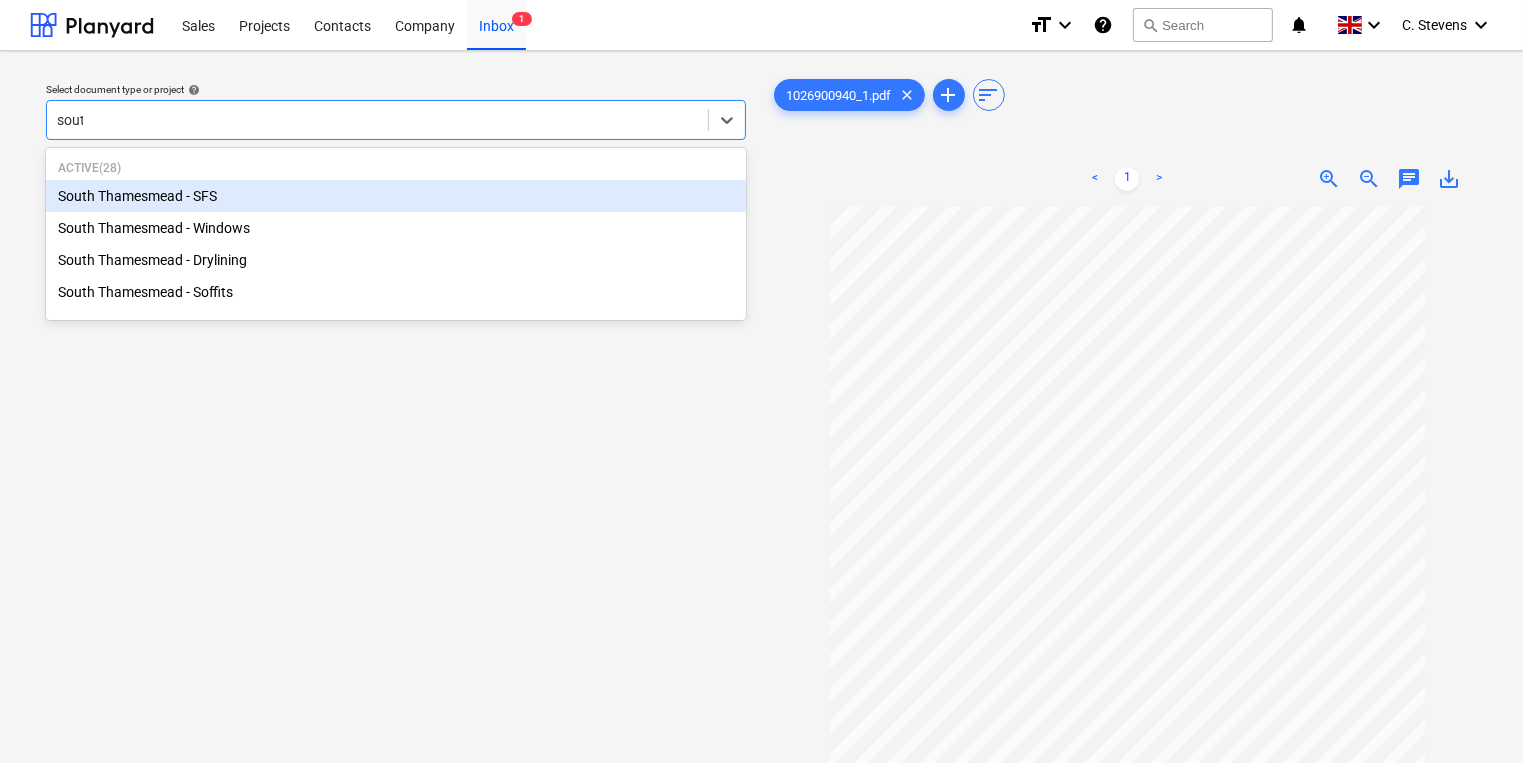type on "south" 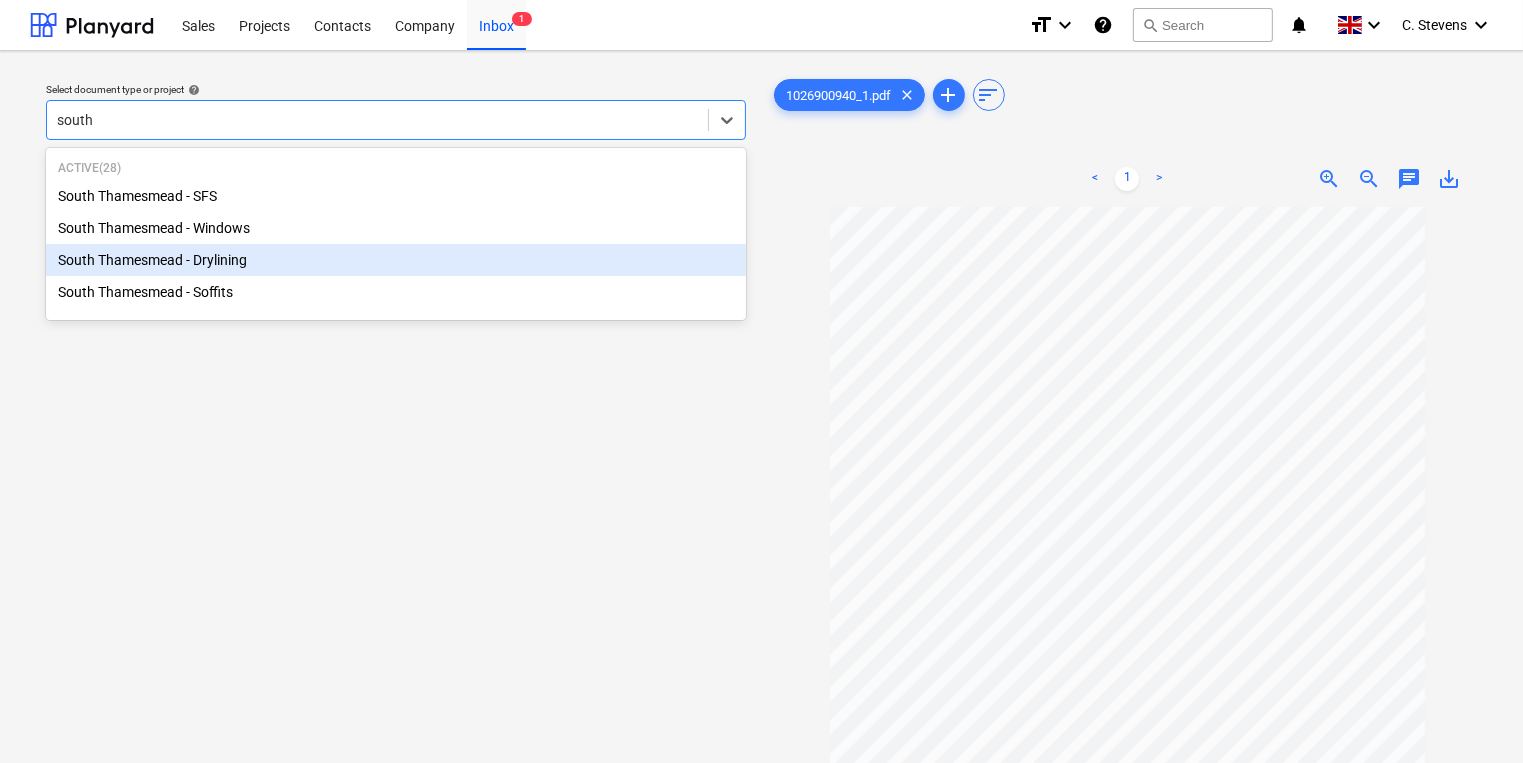 type 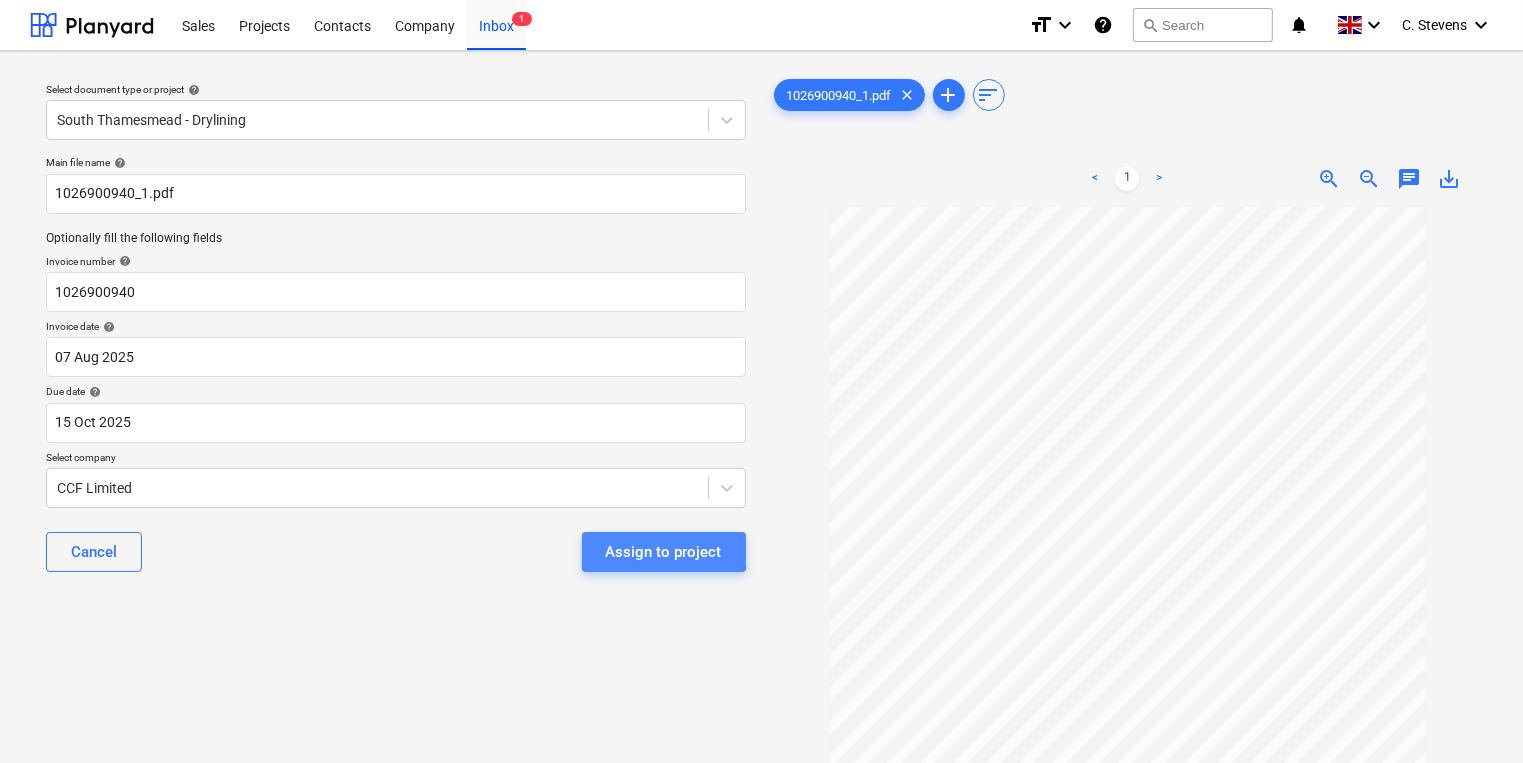 click on "Assign to project" at bounding box center (664, 552) 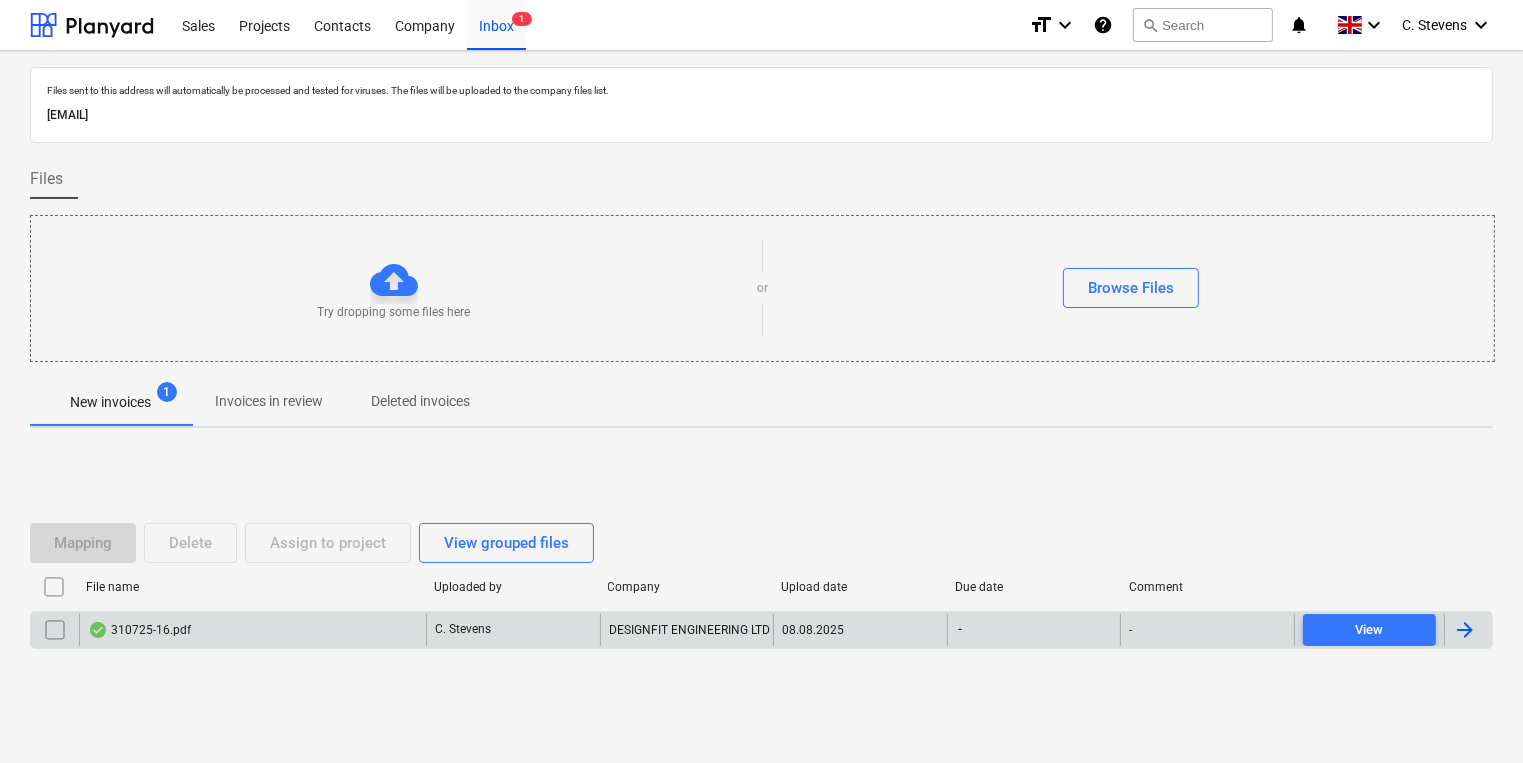 click on "310725-16.pdf" at bounding box center [252, 630] 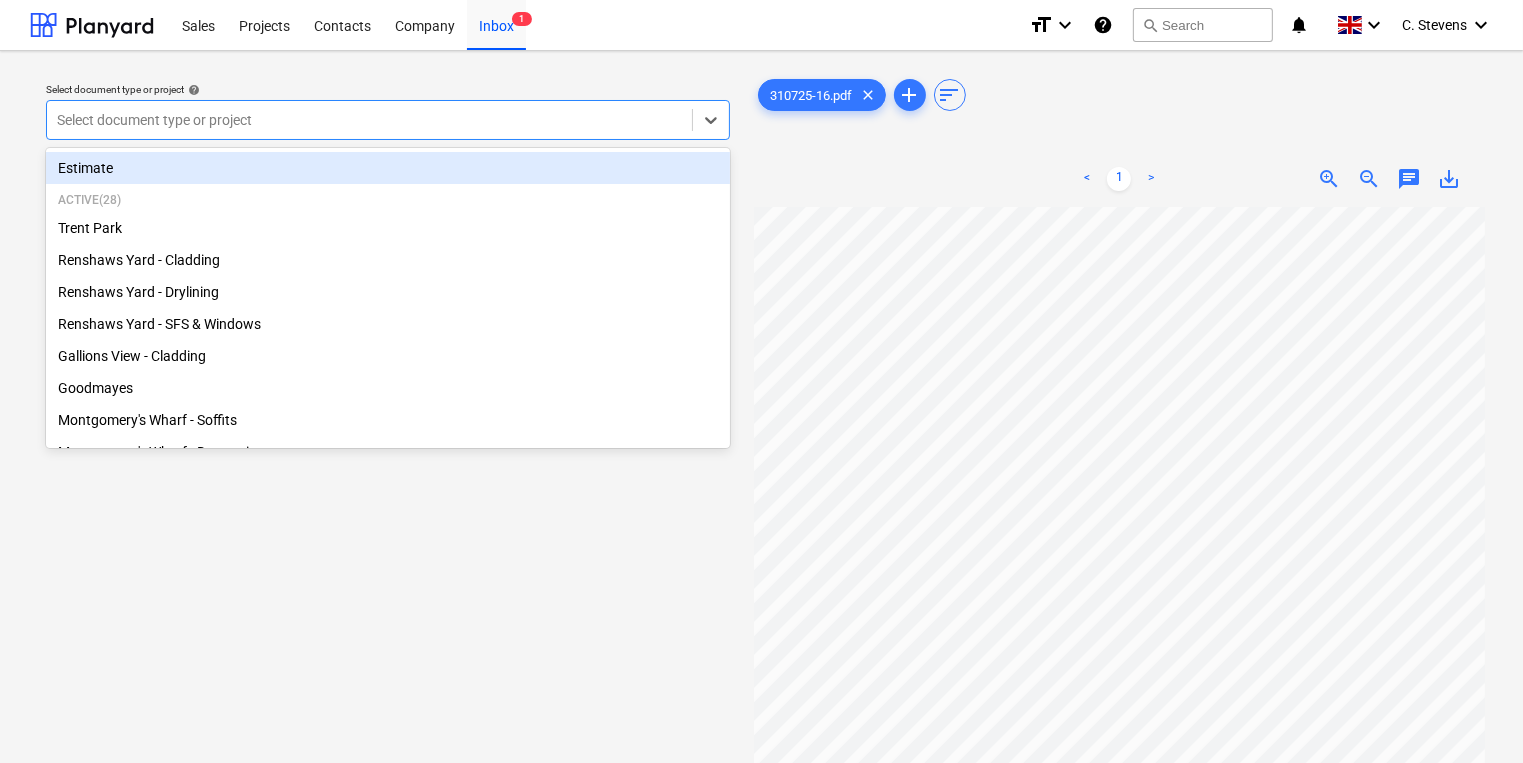 click at bounding box center (369, 120) 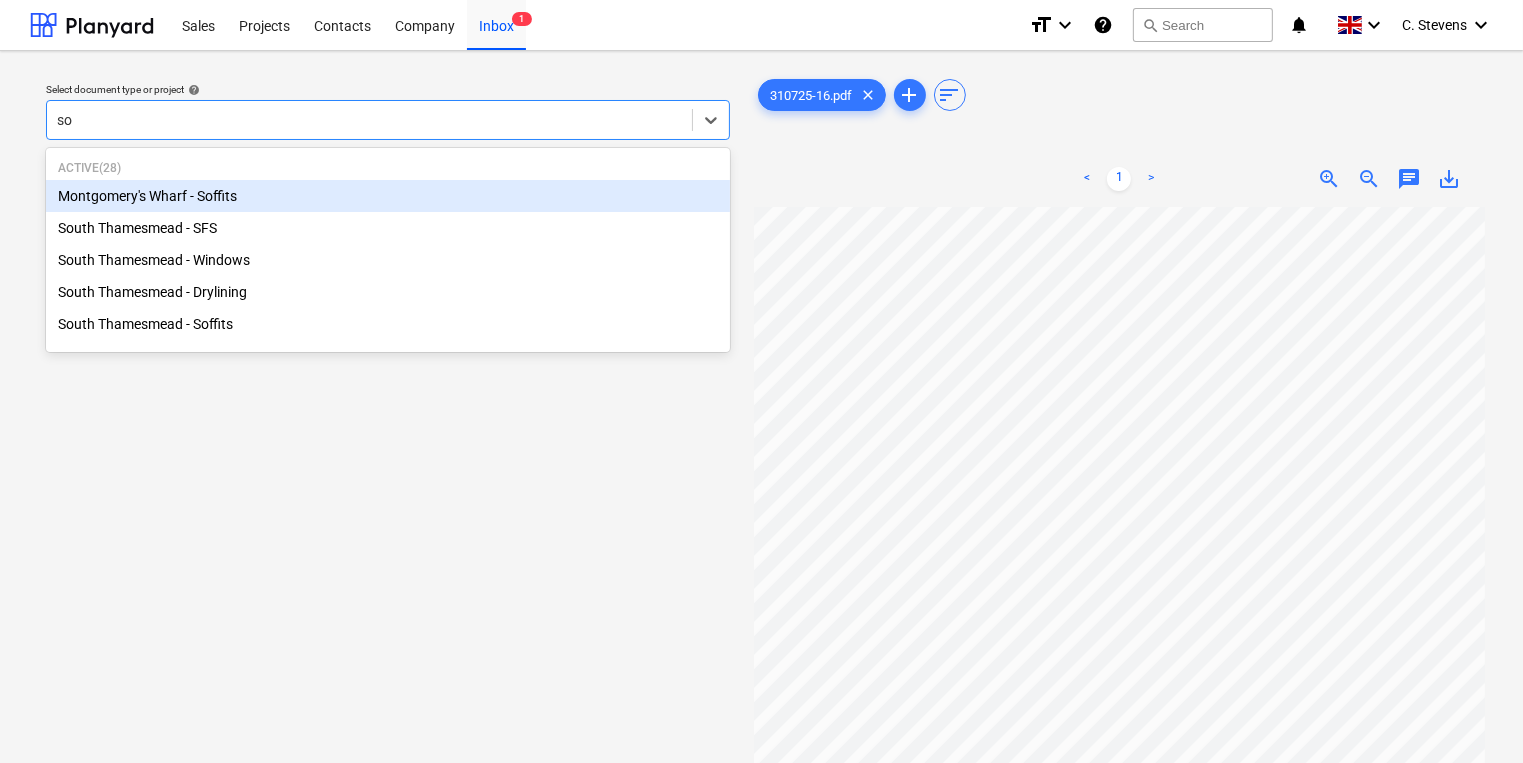 type on "sou" 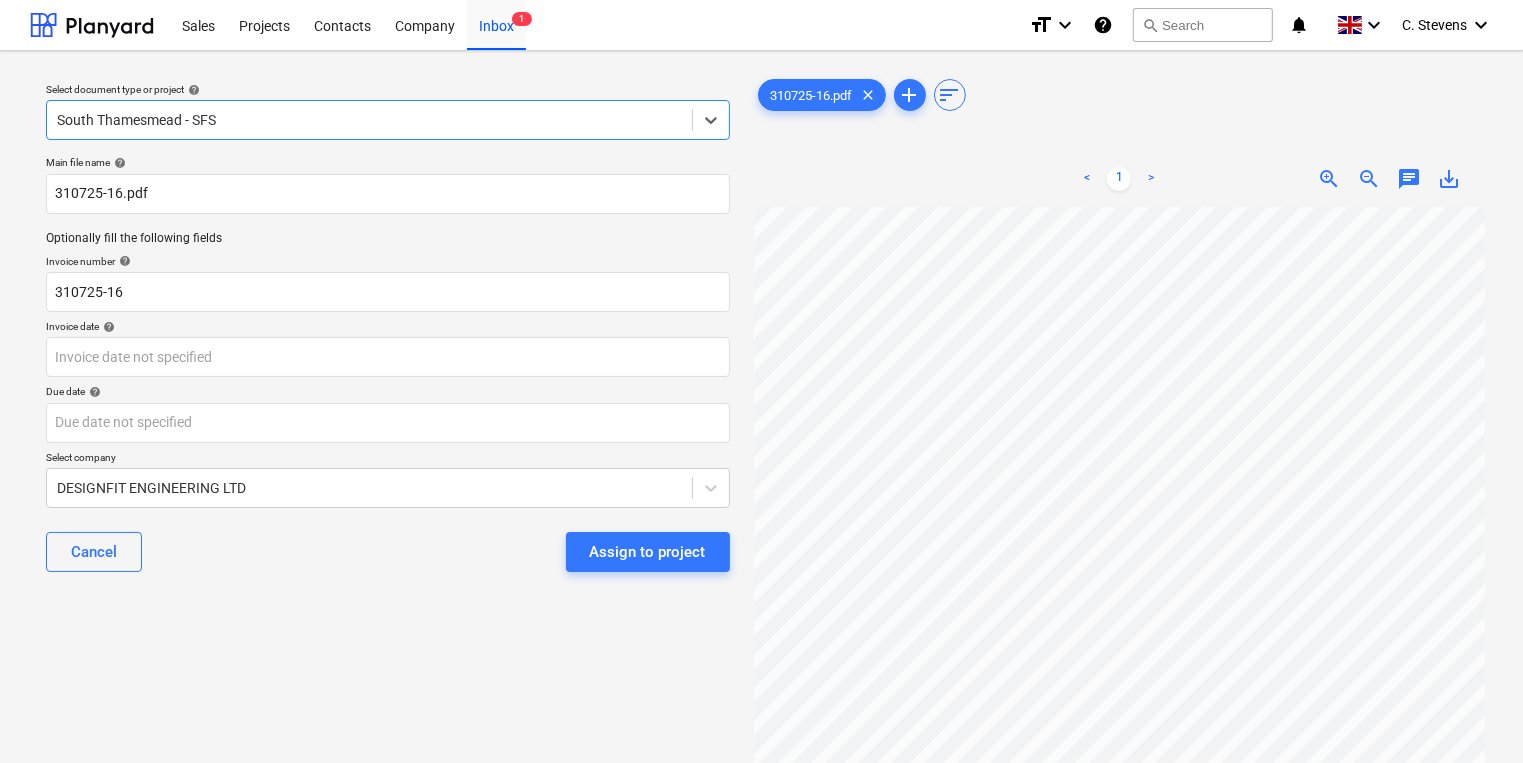 click at bounding box center (369, 120) 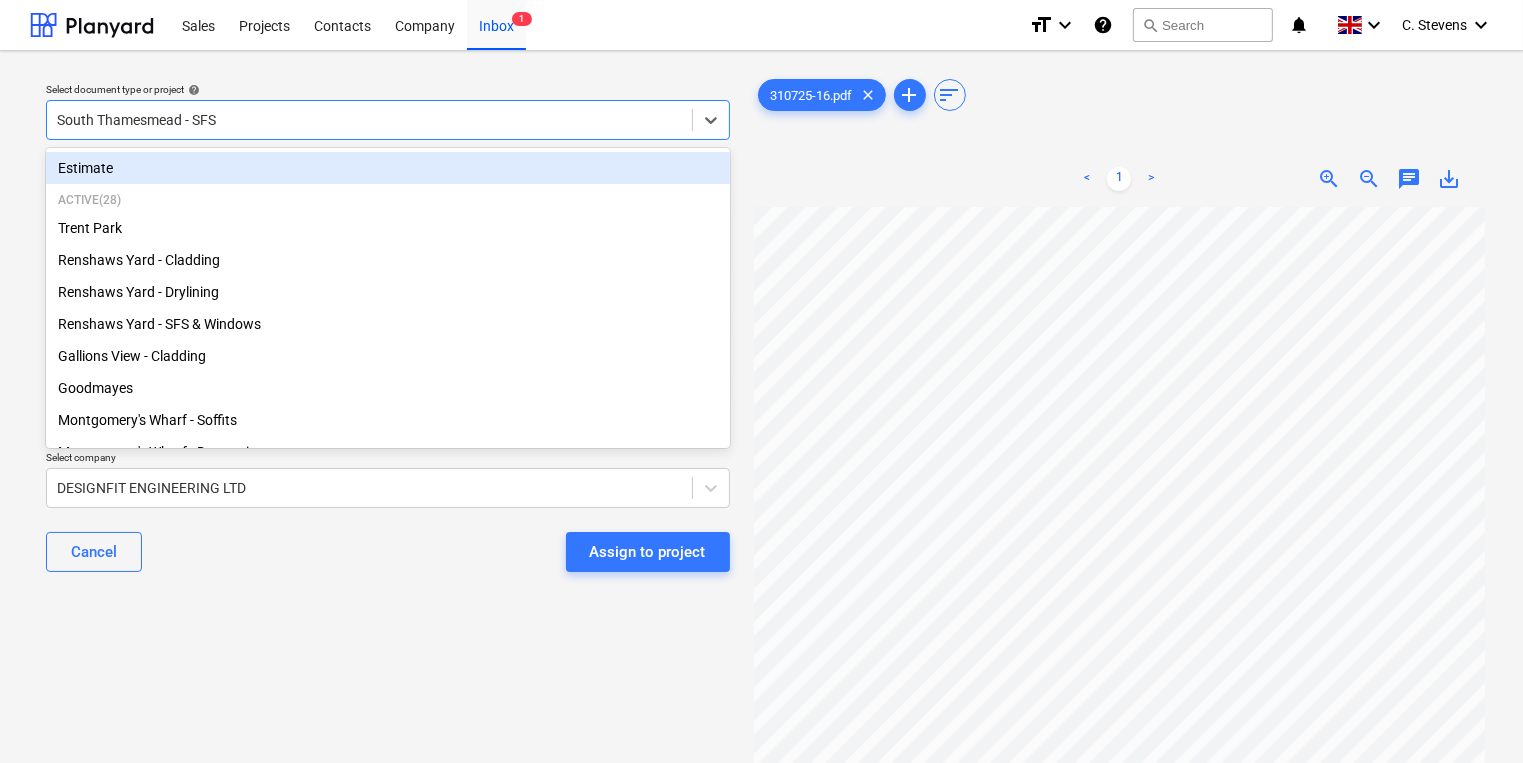 click at bounding box center (369, 120) 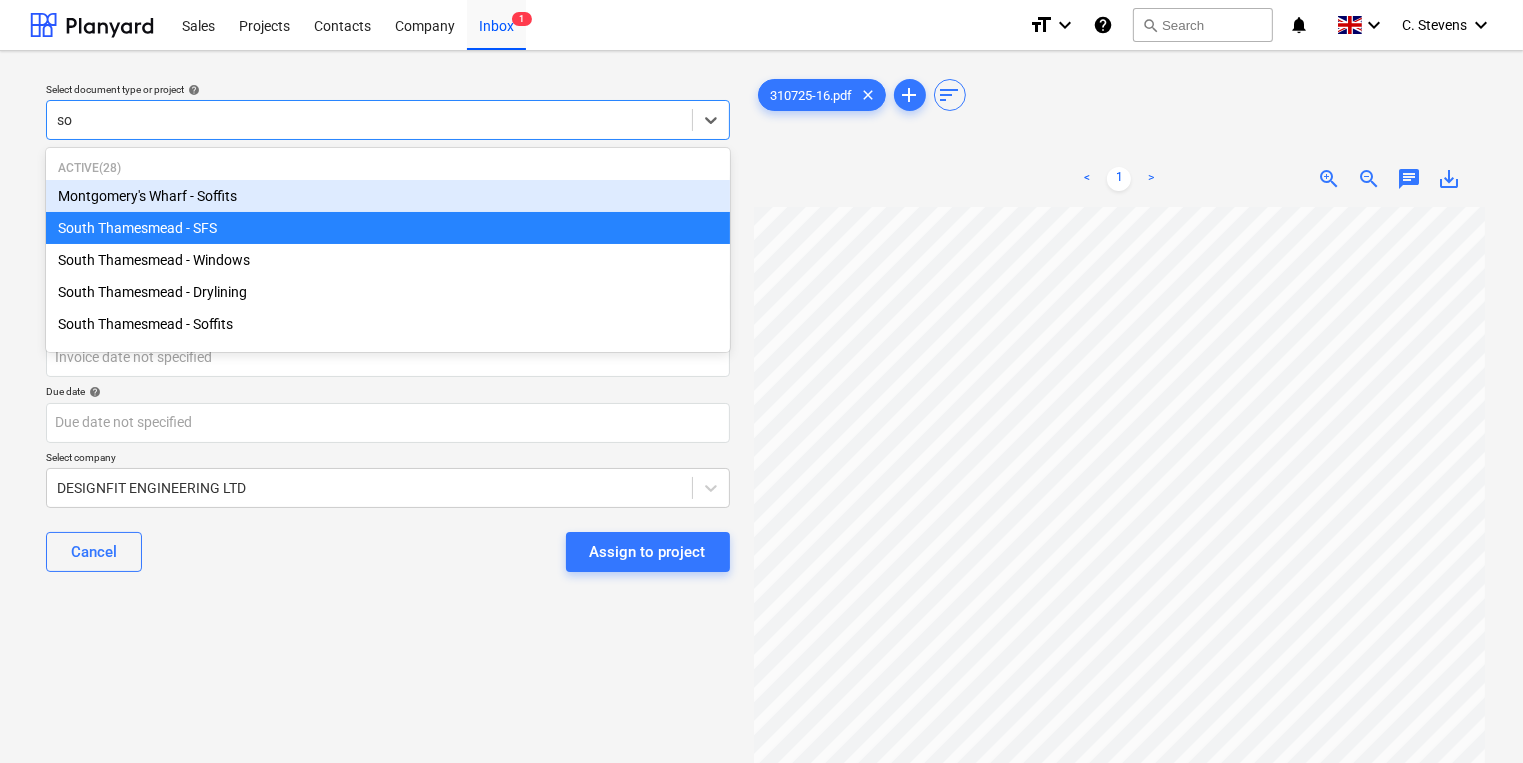 type on "sou" 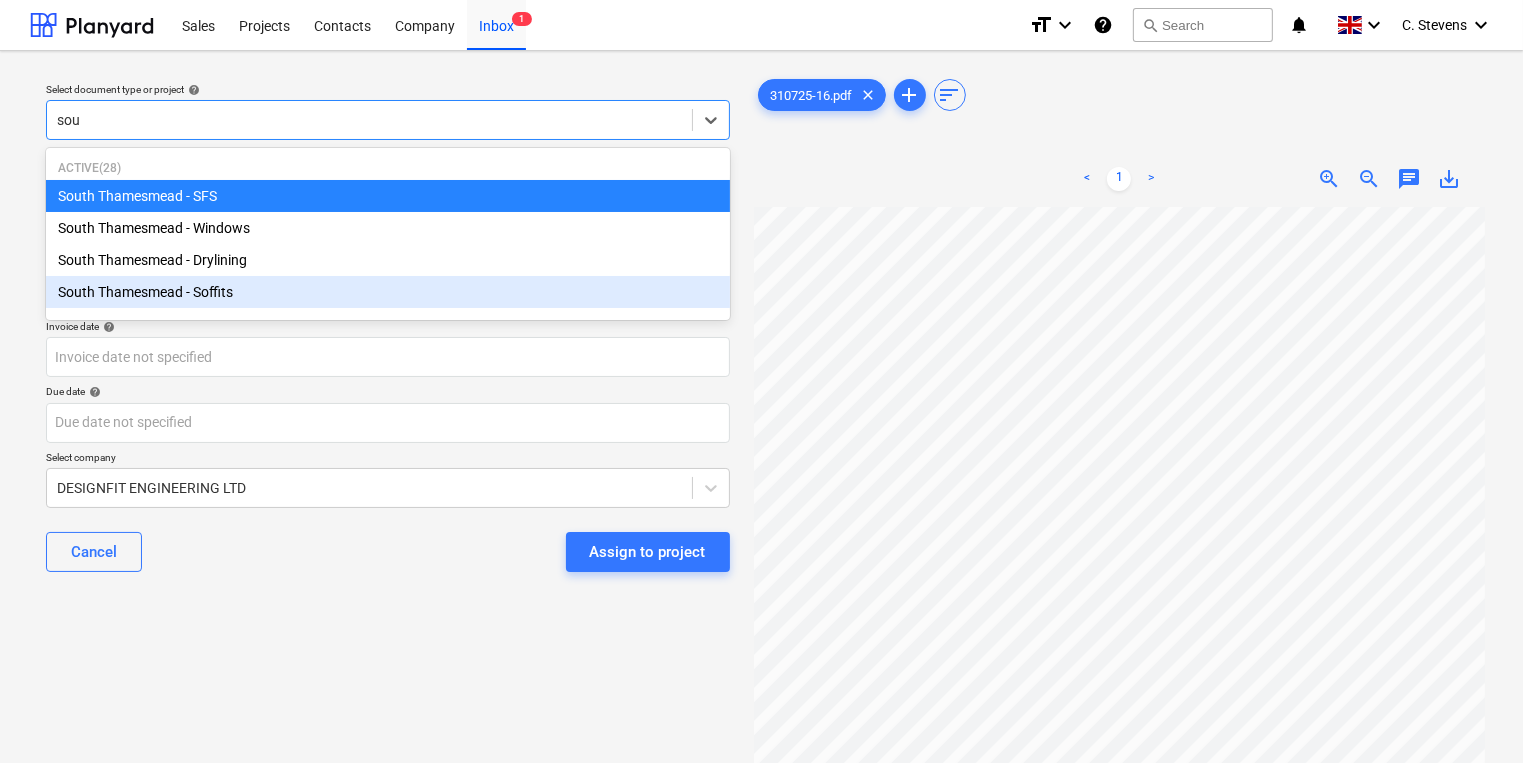 type 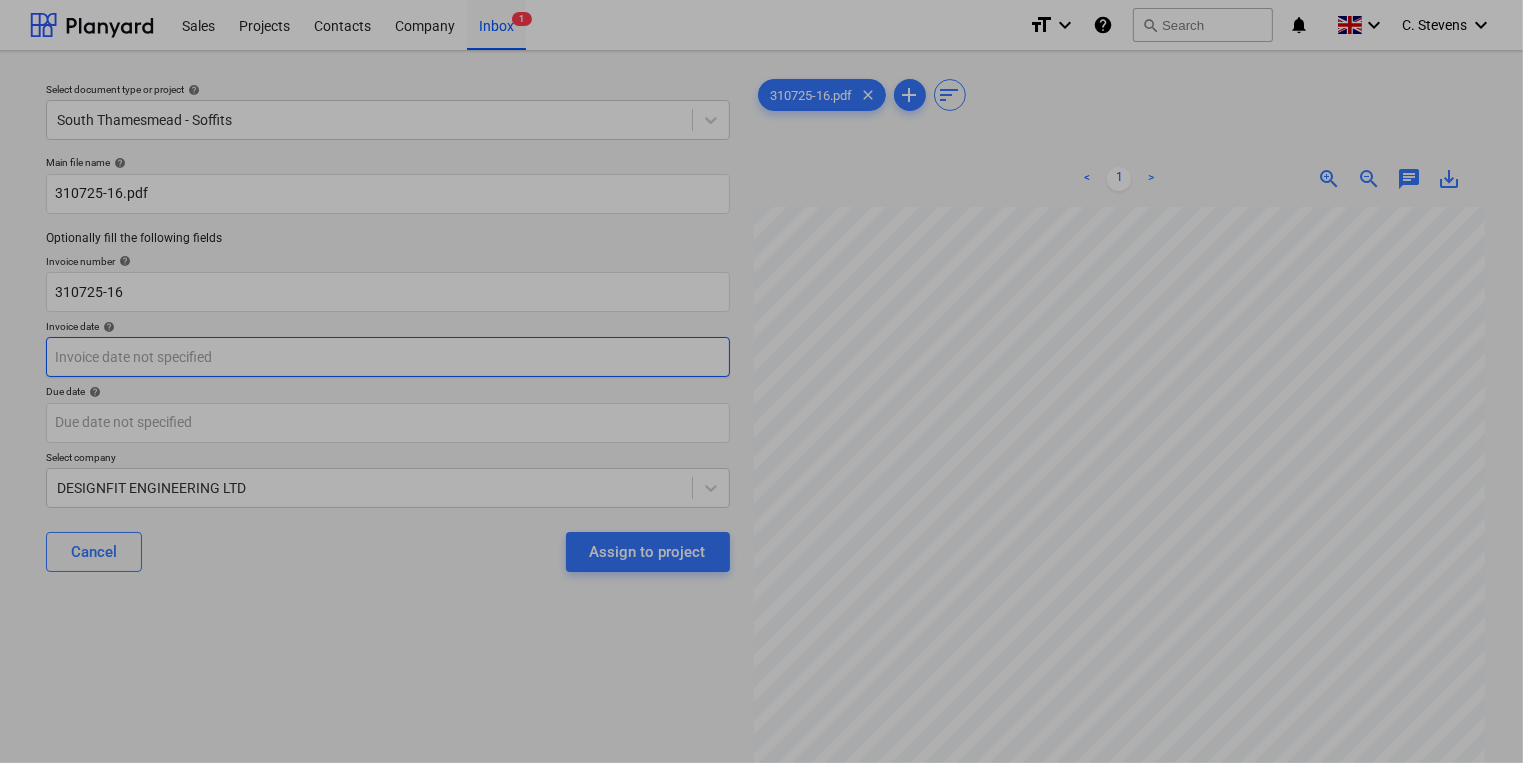 click on "Sales Projects Contacts Company Inbox 0 keyboard_arrow_down C. Stevens keyboard_arrow_down Select document type or project help South Thamesmead - Soffits Main file name help 310725-16.pdf Optionally fill the following fields Invoice number help 310725-16 Invoice date help Press the down arrow key to interact with the calendar and
select a date. Press the question mark key to get the keyboard shortcuts for changing dates. Due date help Press the down arrow key to interact with the calendar and
select a date. Press the question mark key to get the keyboard shortcuts for changing dates. Select company DESIGNFIT ENGINEERING LTD   Cancel Assign to project 310725-16.pdf clear add sort < 1 > zoom_in zoom_out chat 0 save_alt
Su Mo Tu We Th Fr Sa Su Mo Tu We Th Fr Sa July [YEAR] 1 2 3 4 5 6 7 8 9 10 11 12 13 14 15 16 17 18 19 20 21 22 23 24 25 26 27 28 29 30 31 August [YEAR] 1 2 3 4 5 6 7 8 9 10 11 12 13 14 15 16 17 18 19 20 21 22 23" at bounding box center (761, 381) 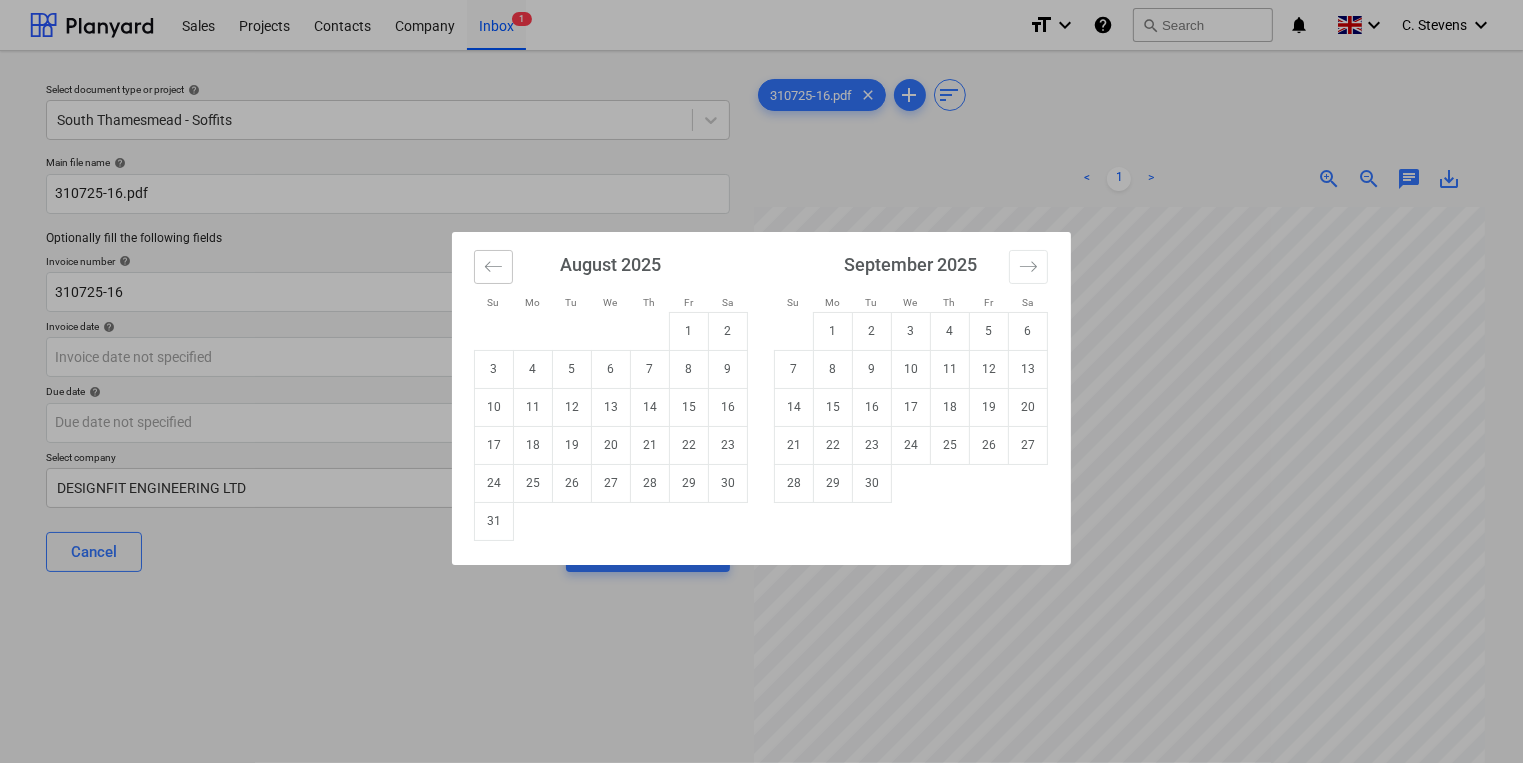 click 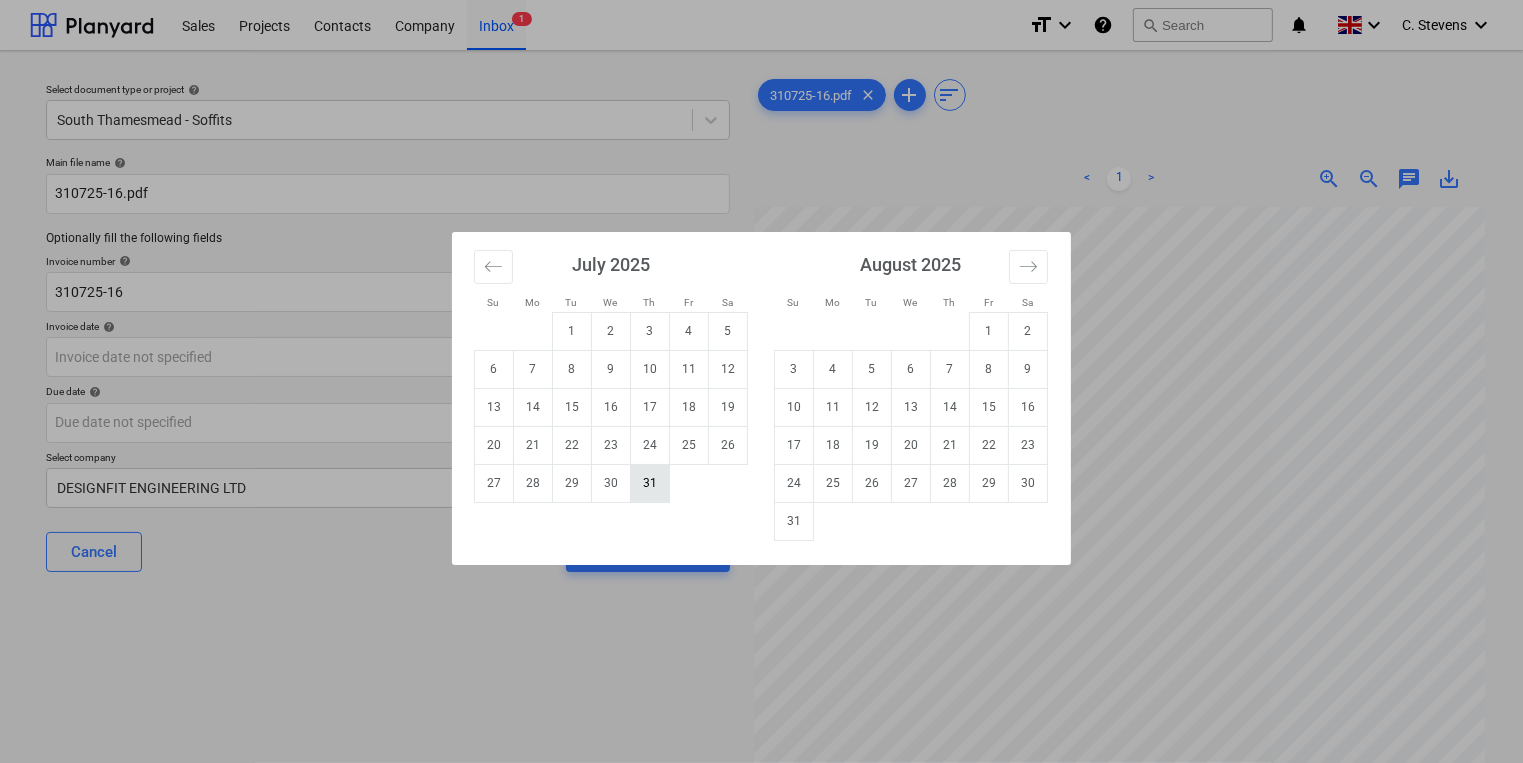 click on "31" at bounding box center [650, 483] 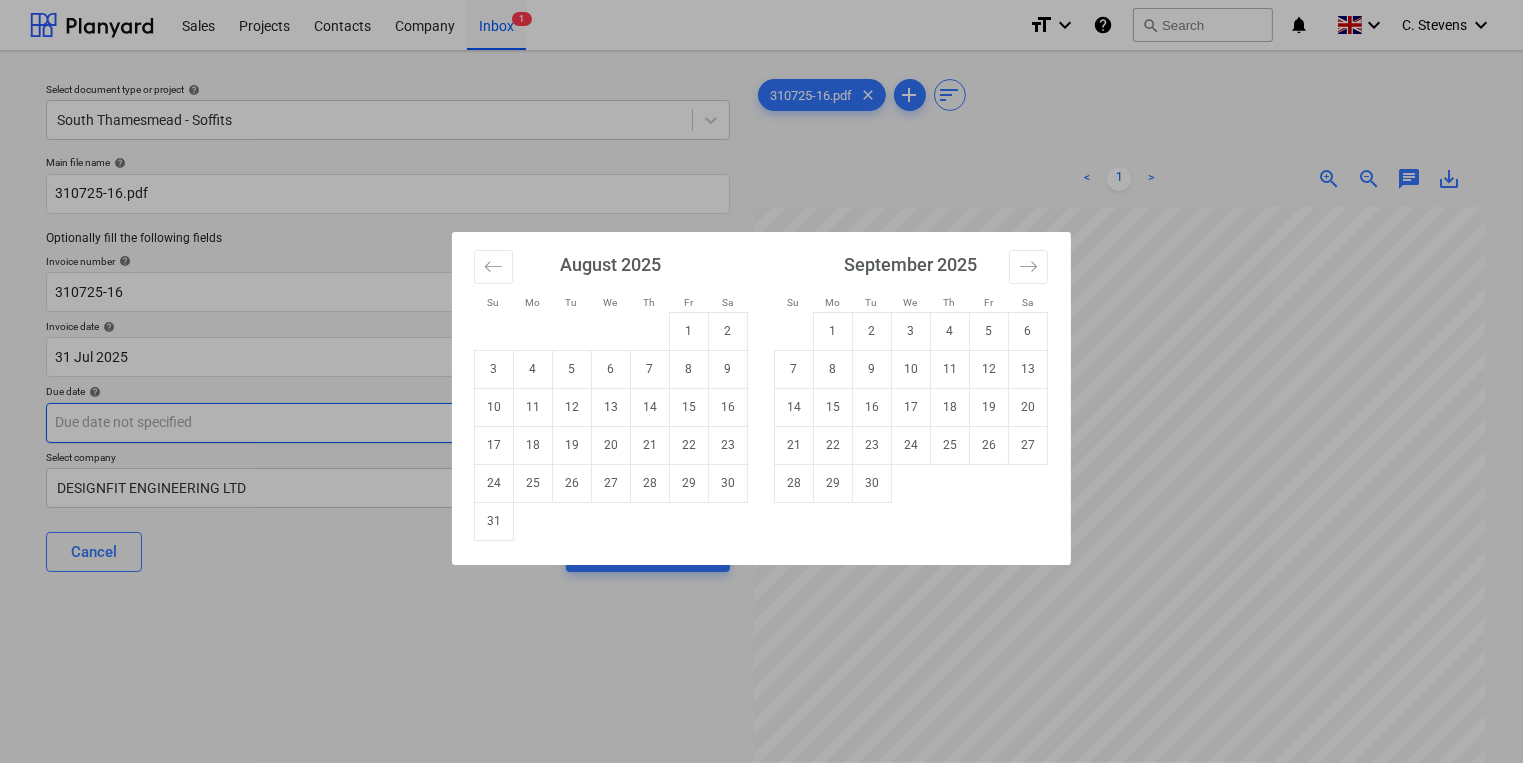 click on "Sales Projects Contacts Company Inbox 1 format_size keyboard_arrow_down help search Search notifications 0 keyboard_arrow_down C. Stevens keyboard_arrow_down Select document type or project help South Thamesmead - Soffits Main file name help 310725-16.pdf Optionally fill the following fields Invoice number help 310725-16 Invoice date help 31 Jul [YEAR] 31.07.[YEAR] Press the down arrow key to interact with the calendar and
select a date. Press the question mark key to get the keyboard shortcuts for changing dates. Due date help Press the down arrow key to interact with the calendar and
select a date. Press the question mark key to get the keyboard shortcuts for changing dates. Select company DESIGNFIT ENGINEERING LTD   Cancel Assign to project 310725-16.pdf clear add sort < 1 > zoom_in zoom_out chat 0 save_alt
Su Mo Tu We Th Fr Sa Su Mo Tu We Th Fr Sa July [YEAR] 1 2 3 4 5 6 7 8 9 10 11 12 13 14 15 16 17 18 19 20 21 22 23 24 25 26 27 28 29 30 31 August [YEAR] 1 2 3 4 5 6 7" at bounding box center (761, 381) 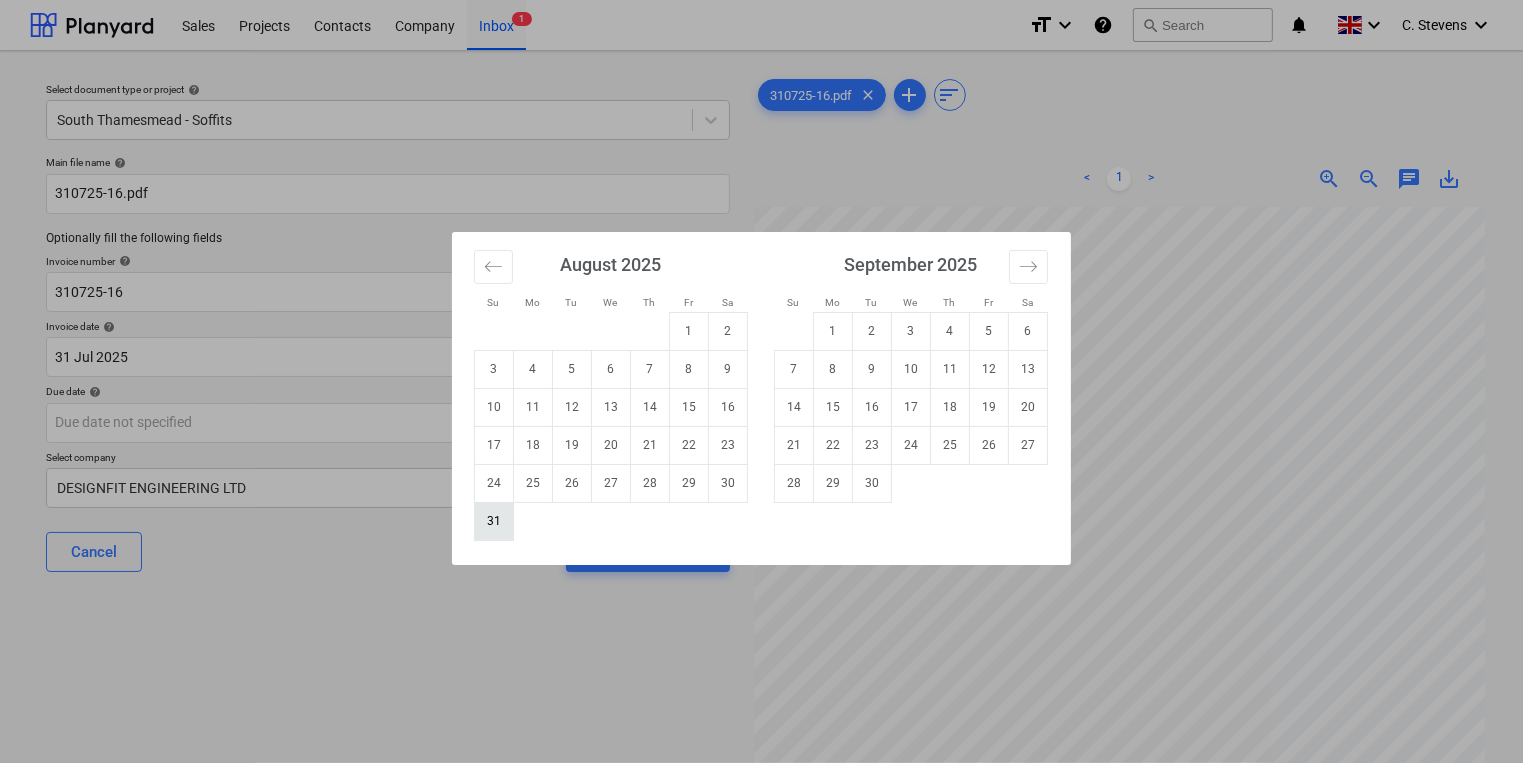 click on "31" at bounding box center (494, 521) 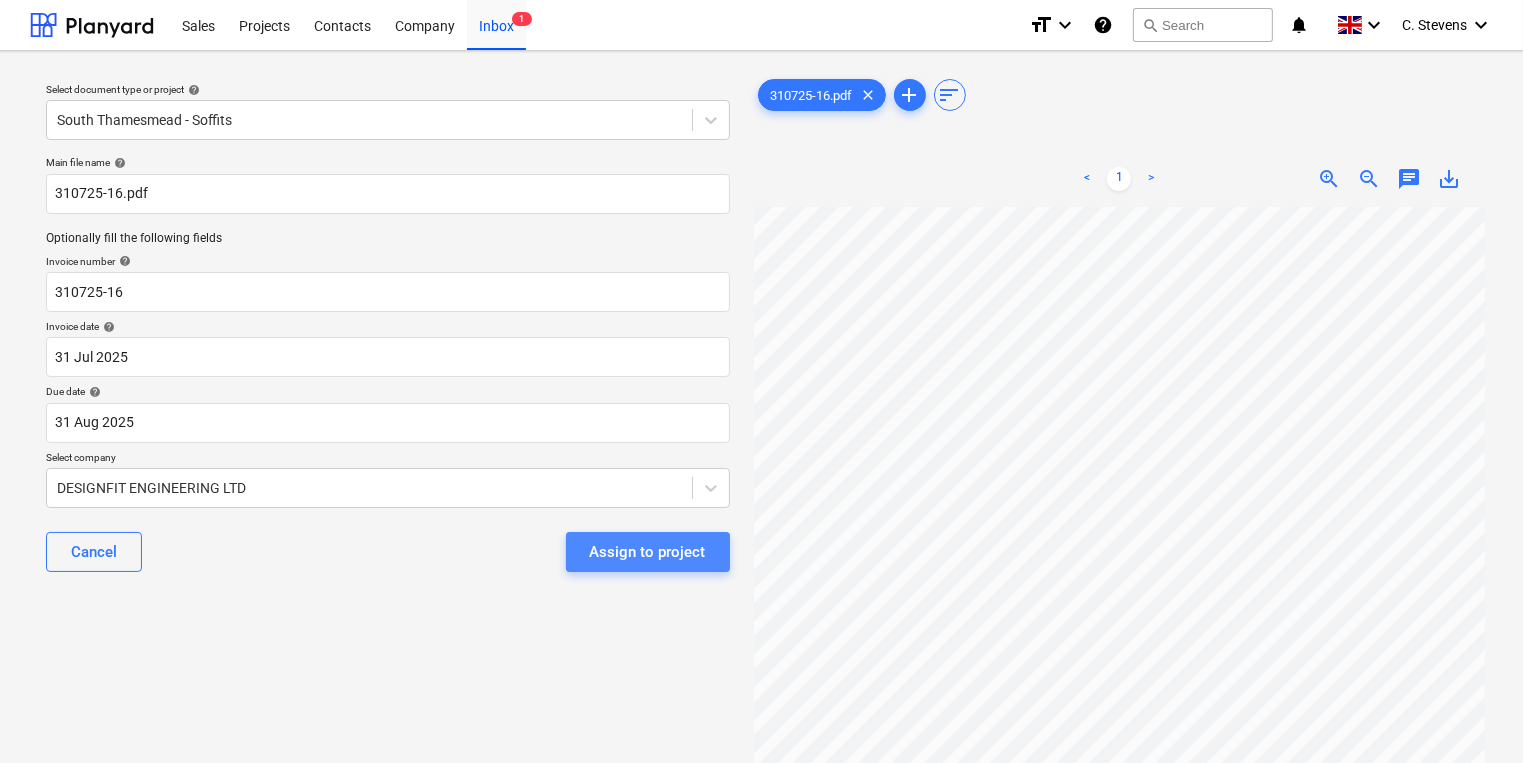 click on "Assign to project" at bounding box center (648, 552) 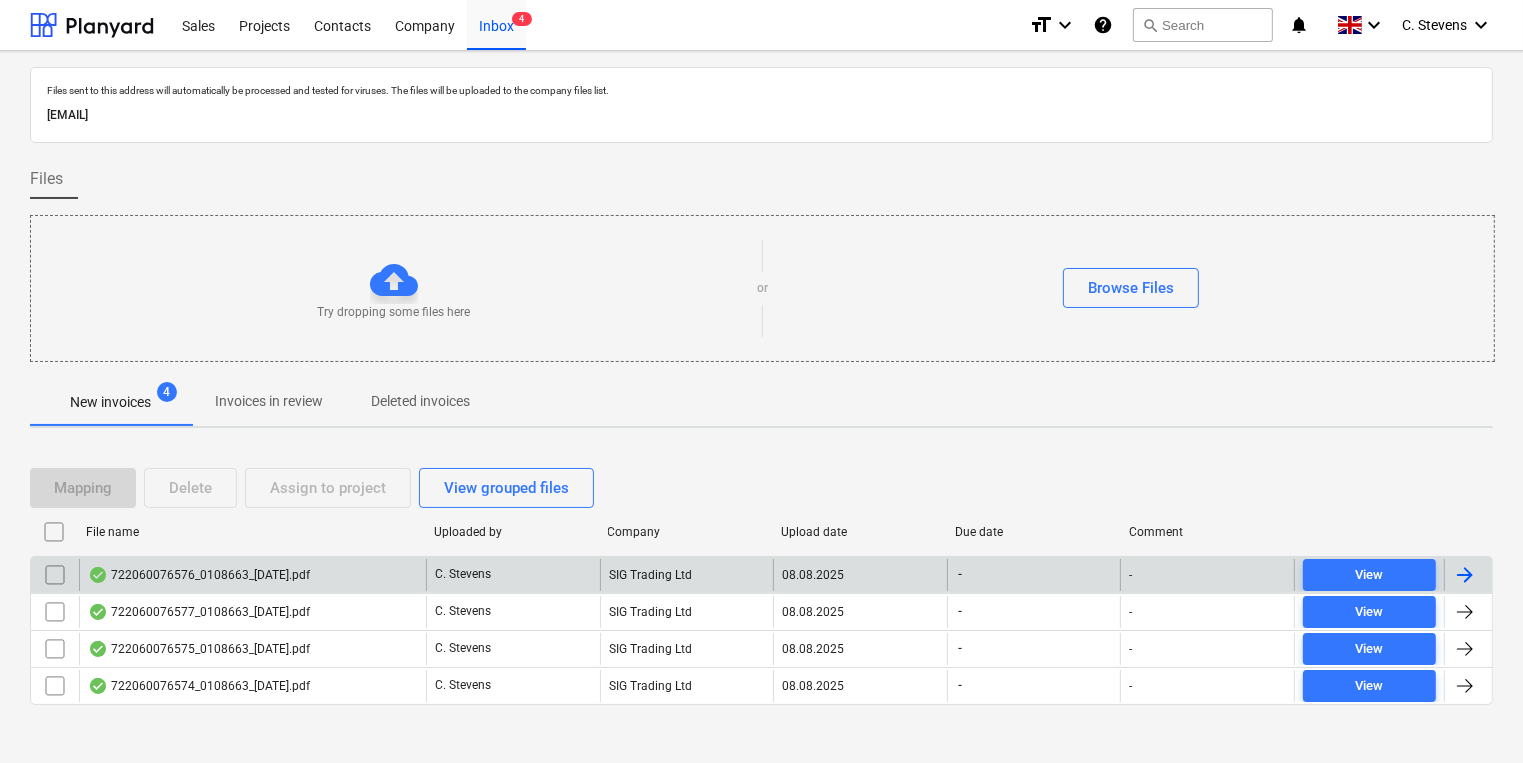 click on "722060076576_0108663_[DATE].pdf" at bounding box center [199, 575] 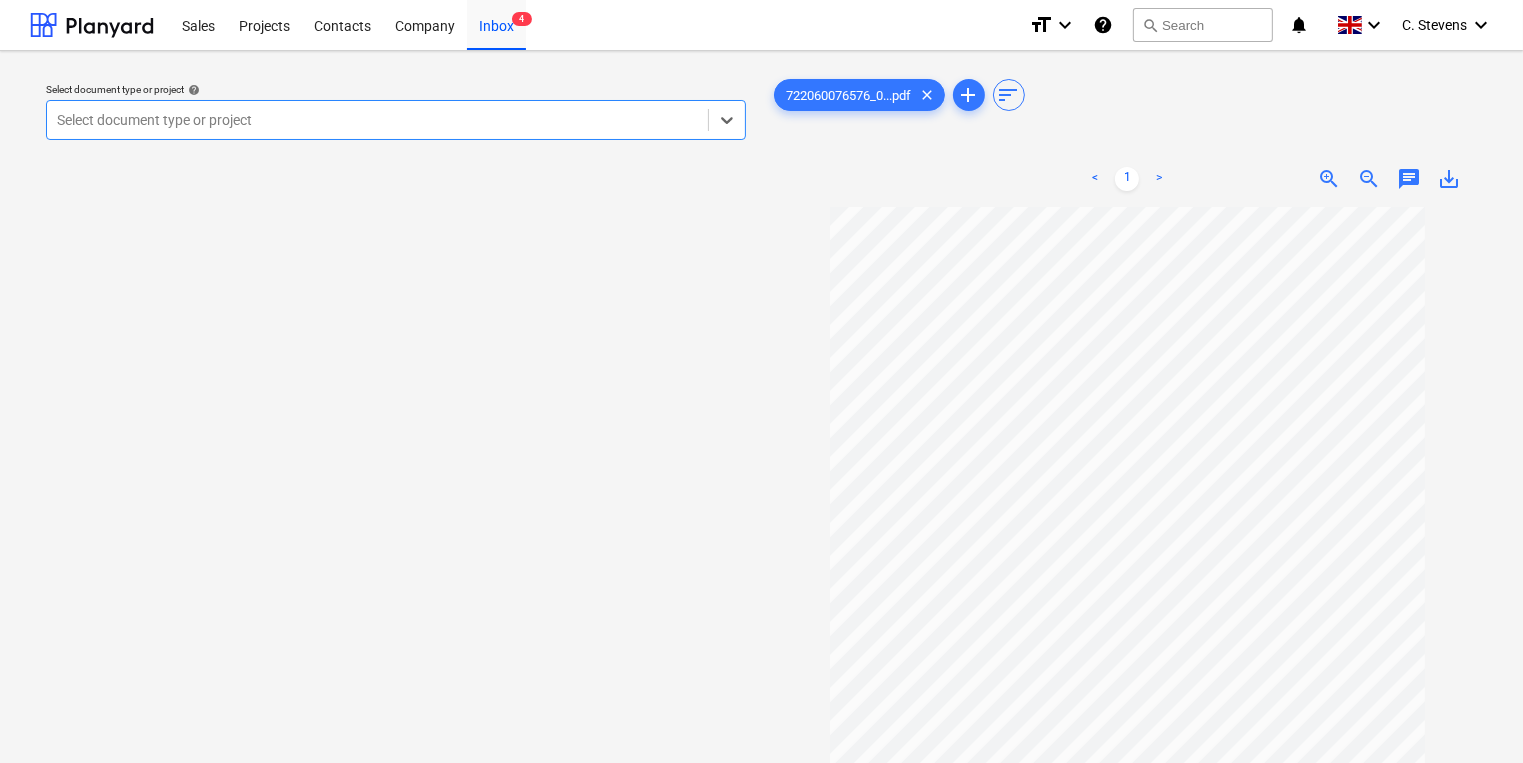 click at bounding box center (377, 120) 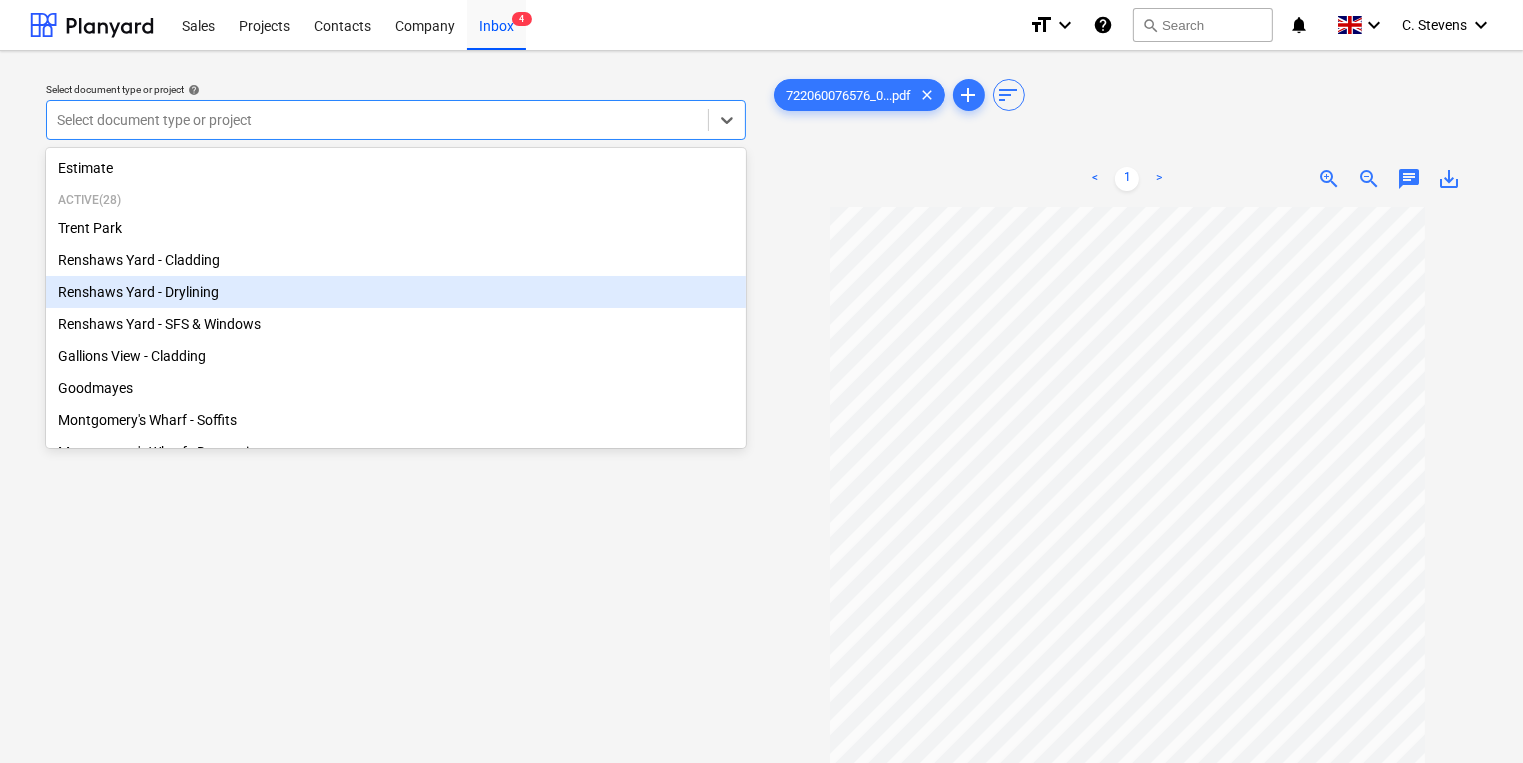 click on "Renshaws Yard -  Drylining" at bounding box center (396, 292) 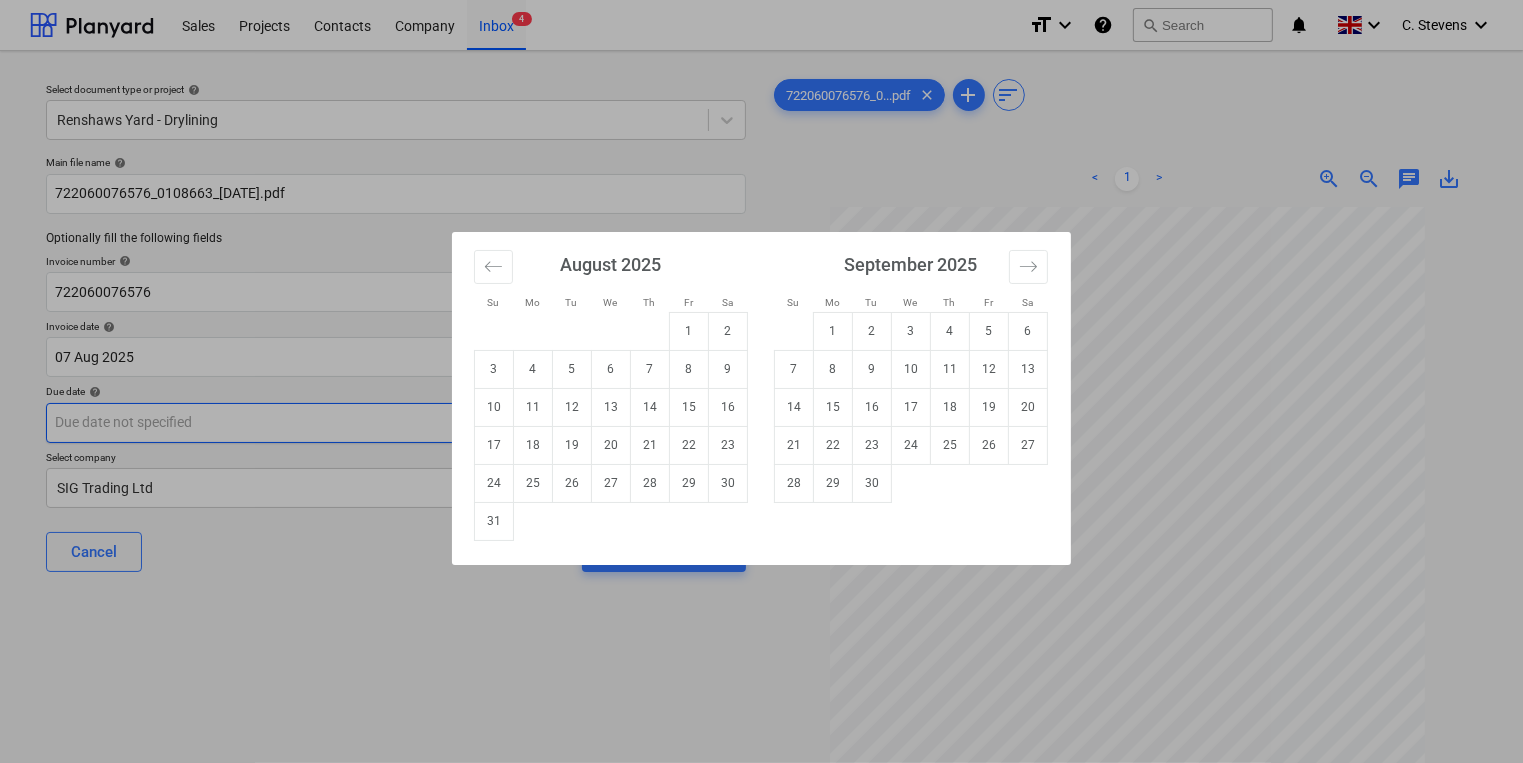 click on "Sales Projects Contacts Company Inbox 4 format_size keyboard_arrow_down help search Search notifications 0 keyboard_arrow_down C. Stevens keyboard_arrow_down Select document type or project help Renshaws Yard -  Drylining Main file name help 722060076576_0108663_[DATE].pdf Optionally fill the following fields Invoice number help 722060076576 Invoice date help 07 Aug [YEAR] 07.08.[YEAR] Press the down arrow key to interact with the calendar and
select a date. Press the question mark key to get the keyboard shortcuts for changing dates. Due date help Press the down arrow key to interact with the calendar and
select a date. Press the question mark key to get the keyboard shortcuts for changing dates. Select company SIG Trading Ltd   Cancel Assign to project 722060076576_0...pdf clear add sort < 1 > zoom_in zoom_out chat 0 save_alt
Su Mo Tu We Th Fr Sa Su Mo Tu We Th Fr Sa July [YEAR] 1 2 3 4 5 6 7 8 9 10 11 12 13 14 15 16 17 18 19 20 21 22 23 24 25 26 27 28 29 30 31 August [YEAR] 1 2 3 4 5 6 7" at bounding box center [761, 381] 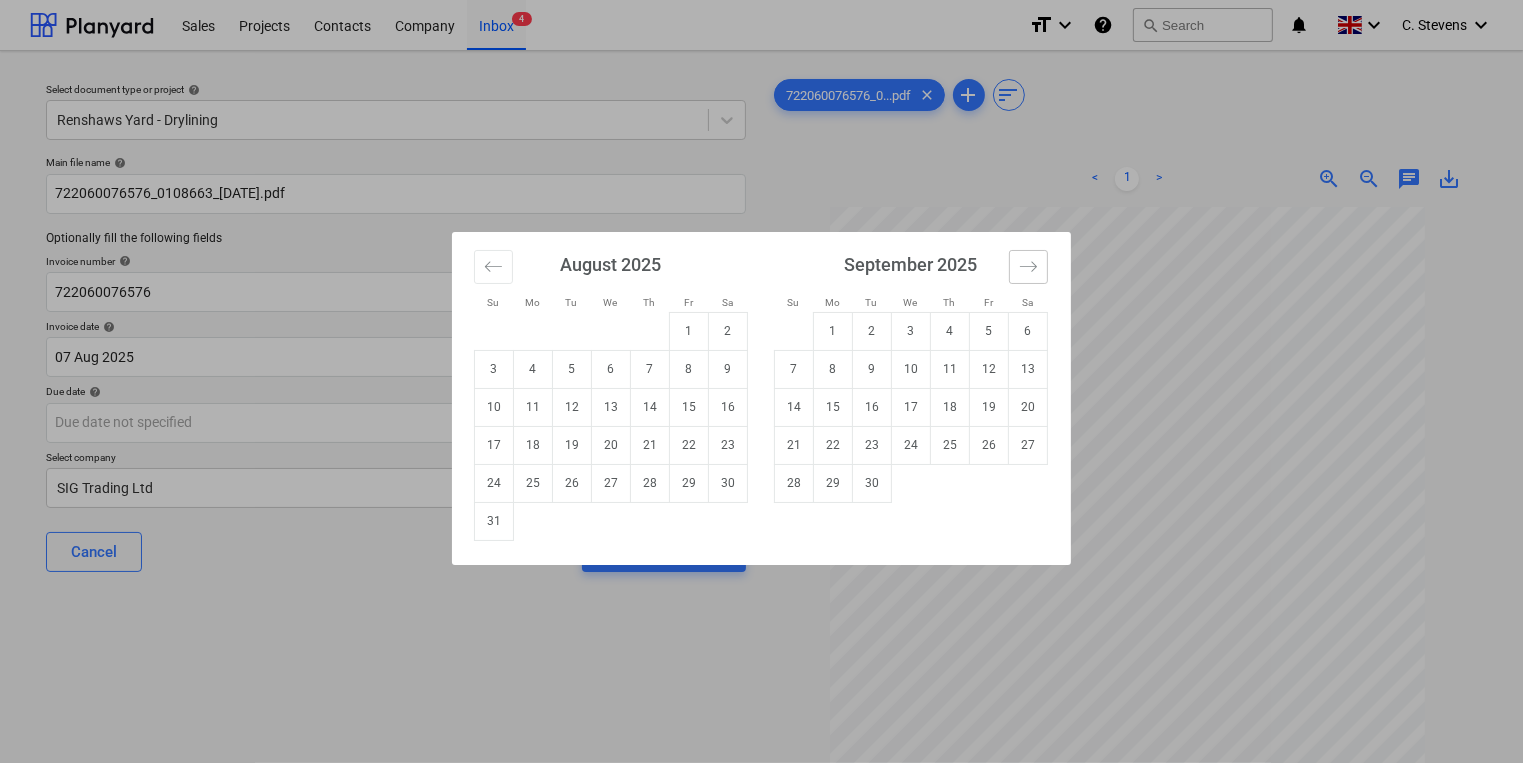 click 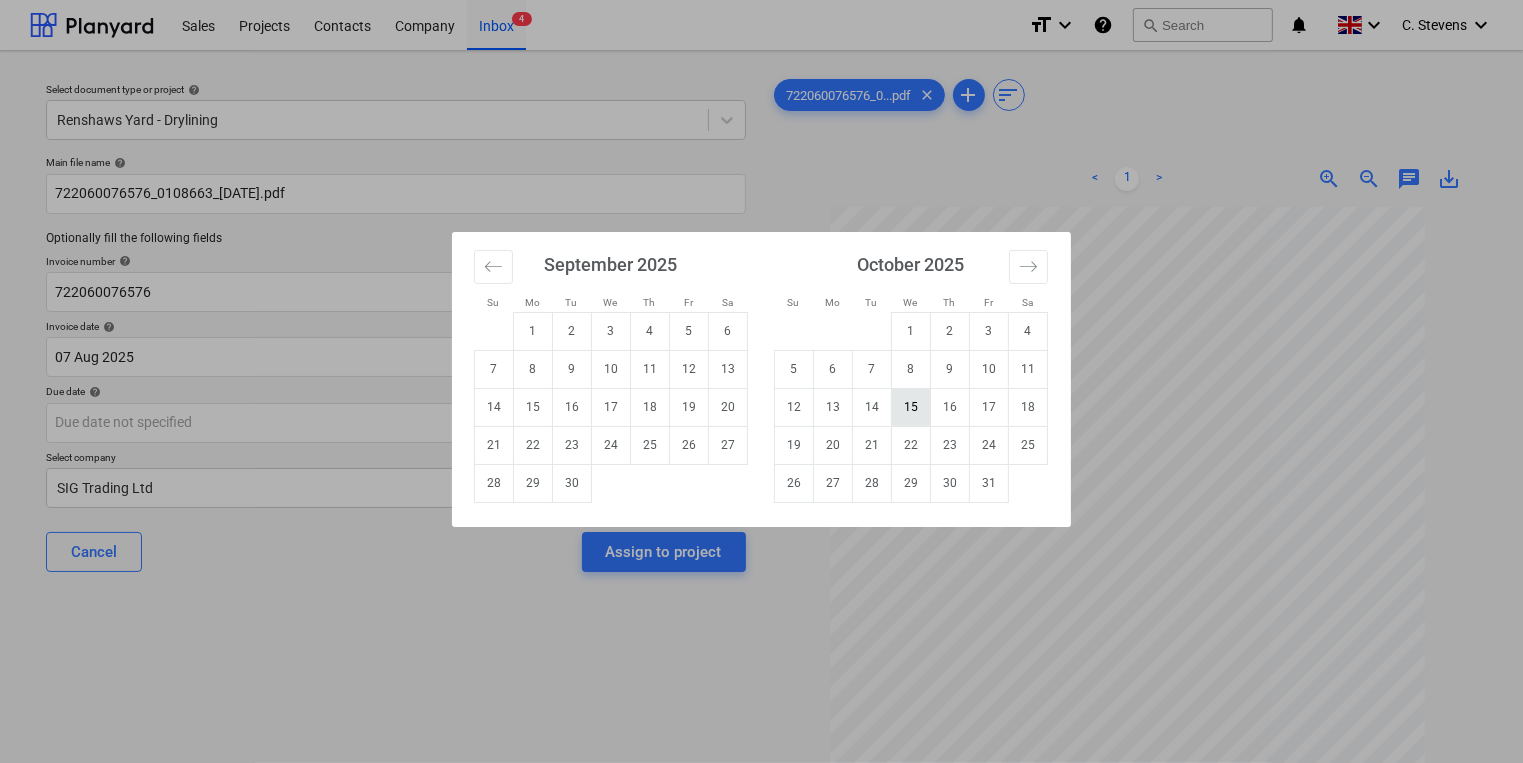 click on "15" at bounding box center (911, 407) 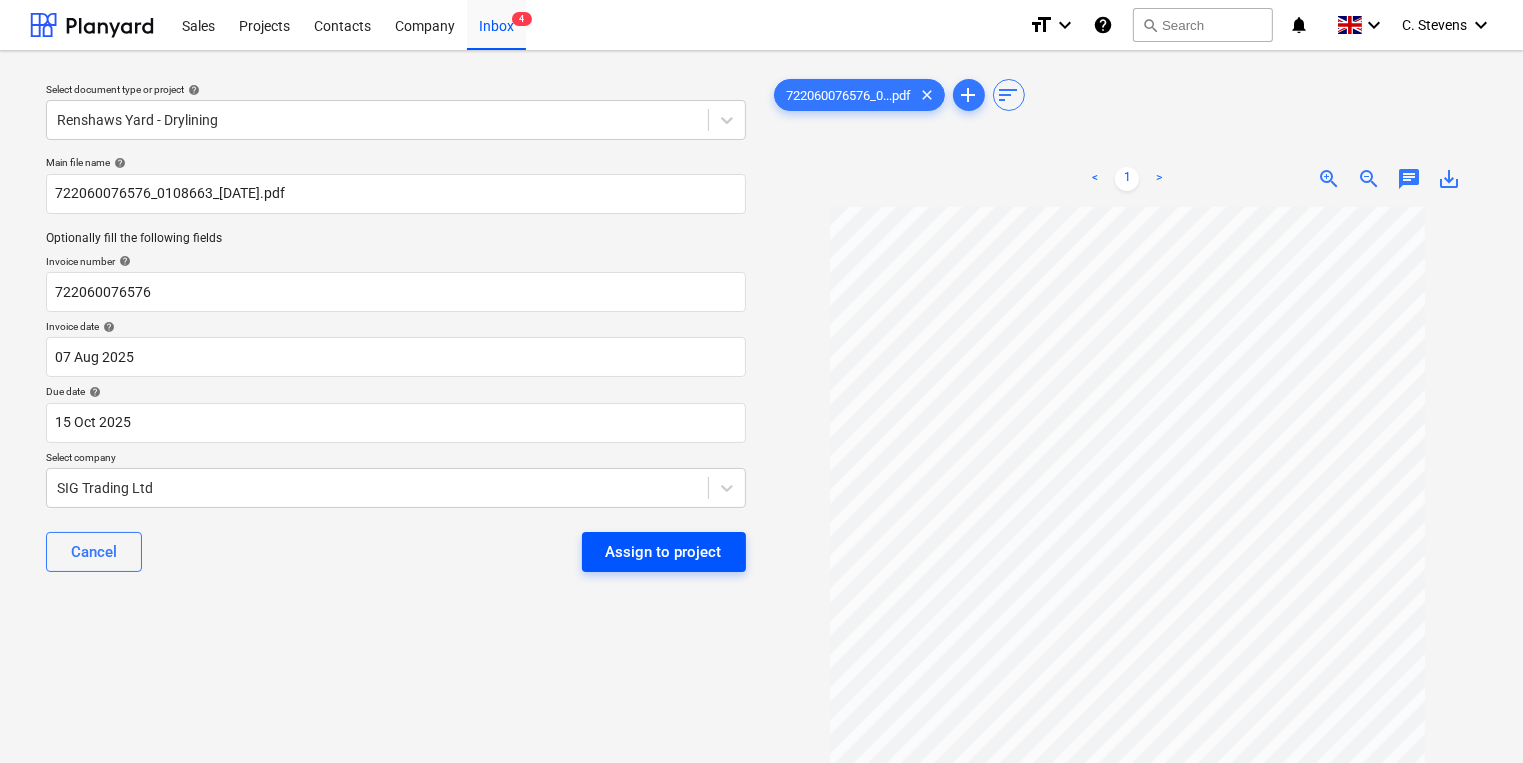 click on "Assign to project" at bounding box center [664, 552] 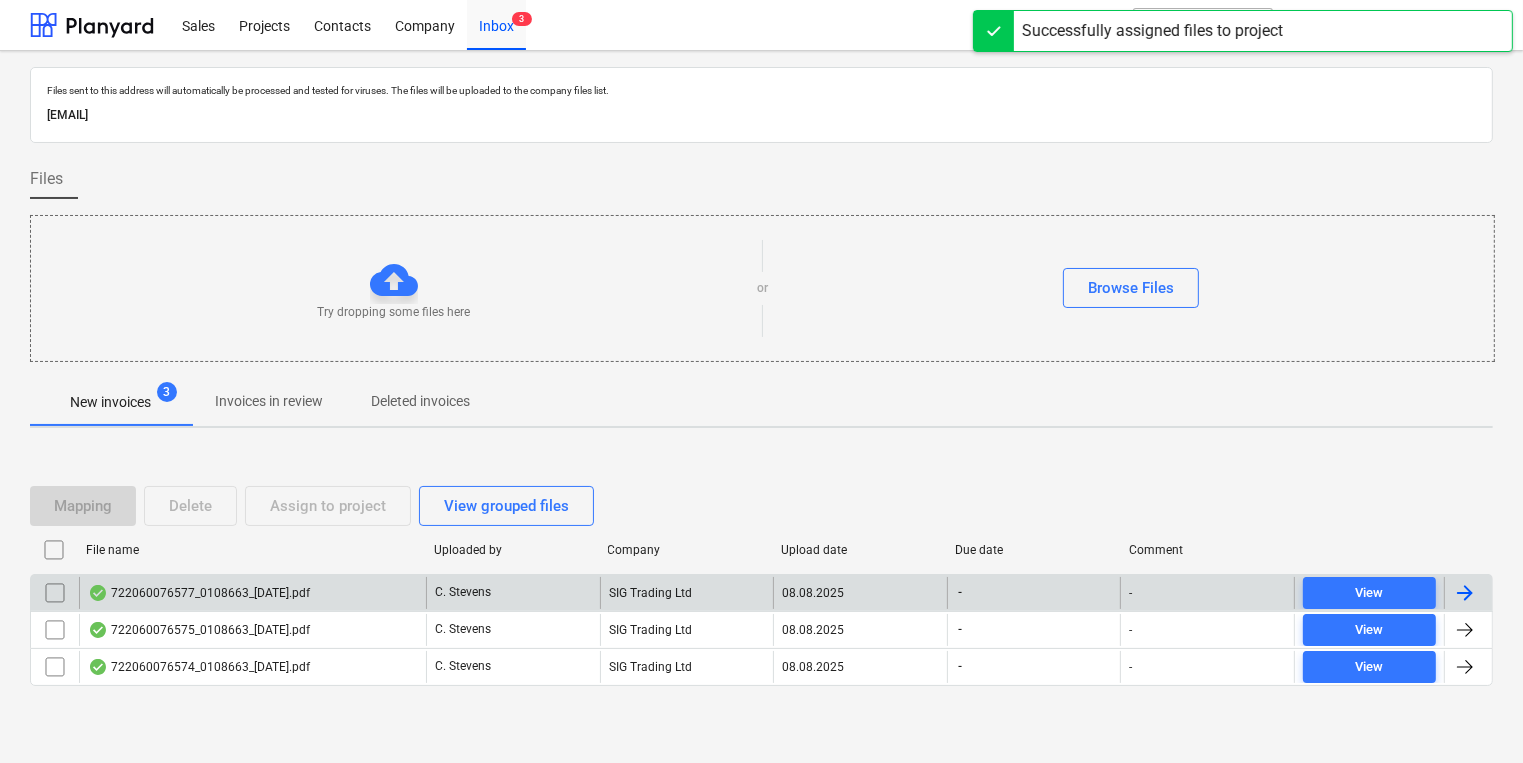 click on "722060076577_0108663_[DATE].pdf" at bounding box center [252, 593] 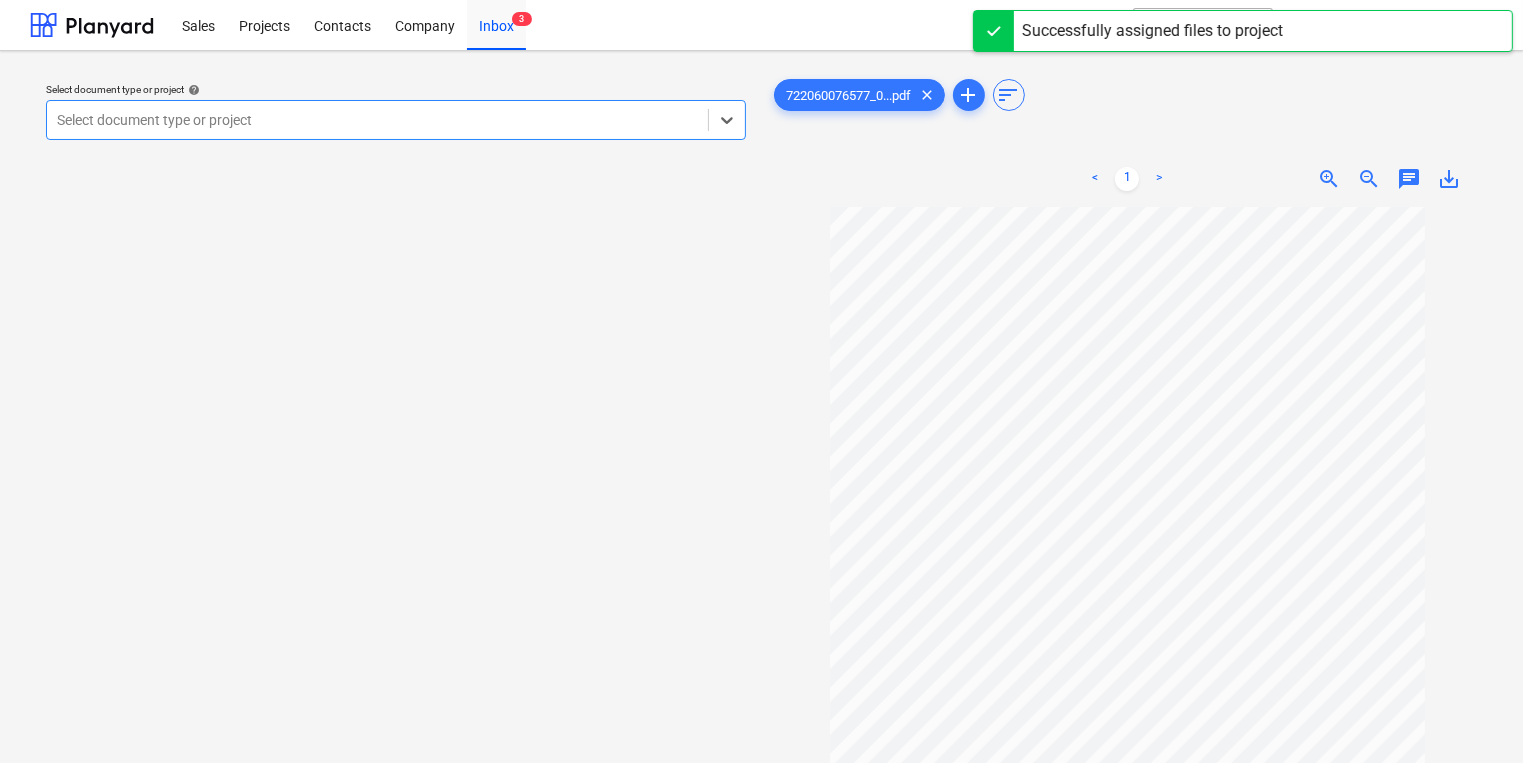 click at bounding box center [377, 120] 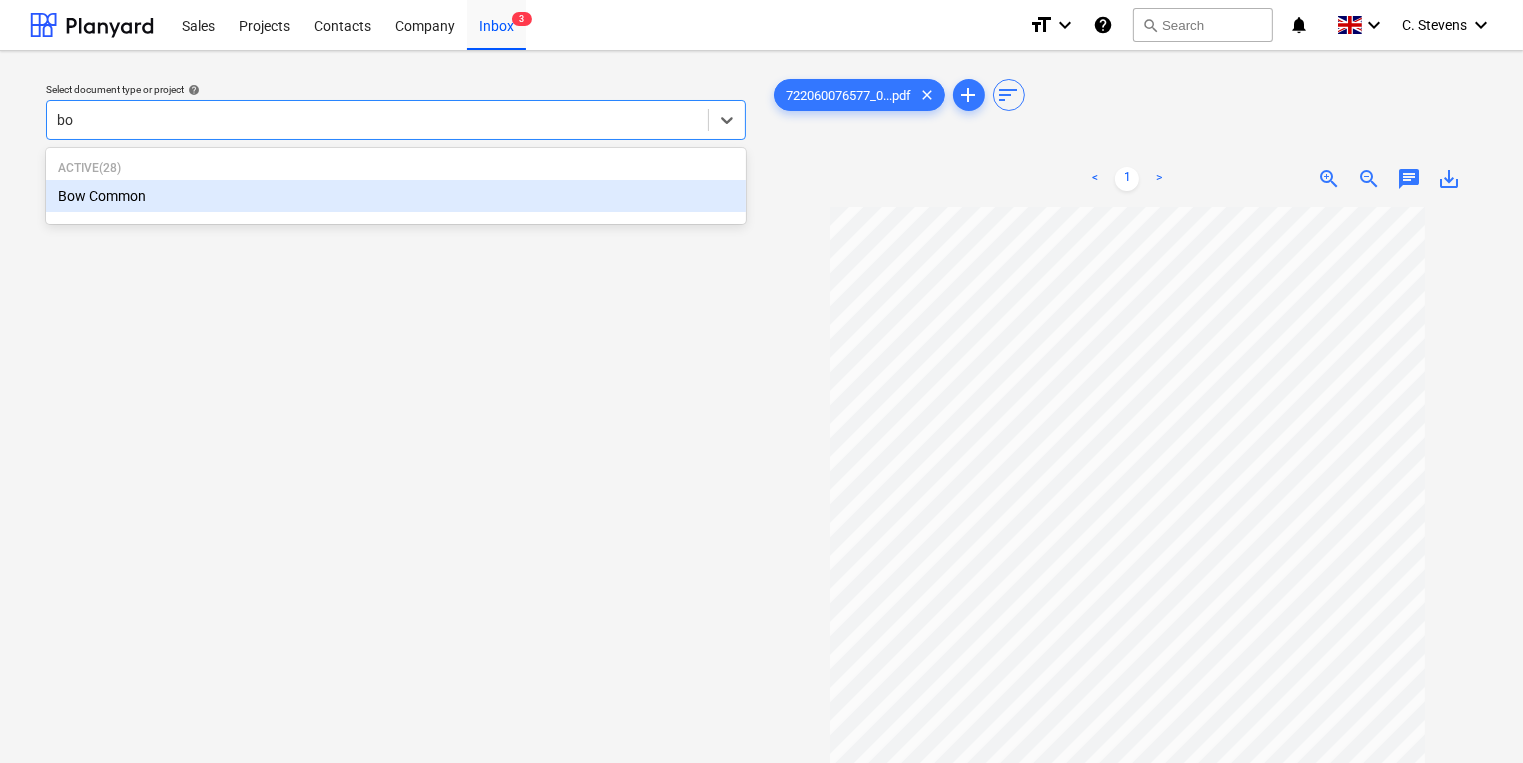 type on "bow" 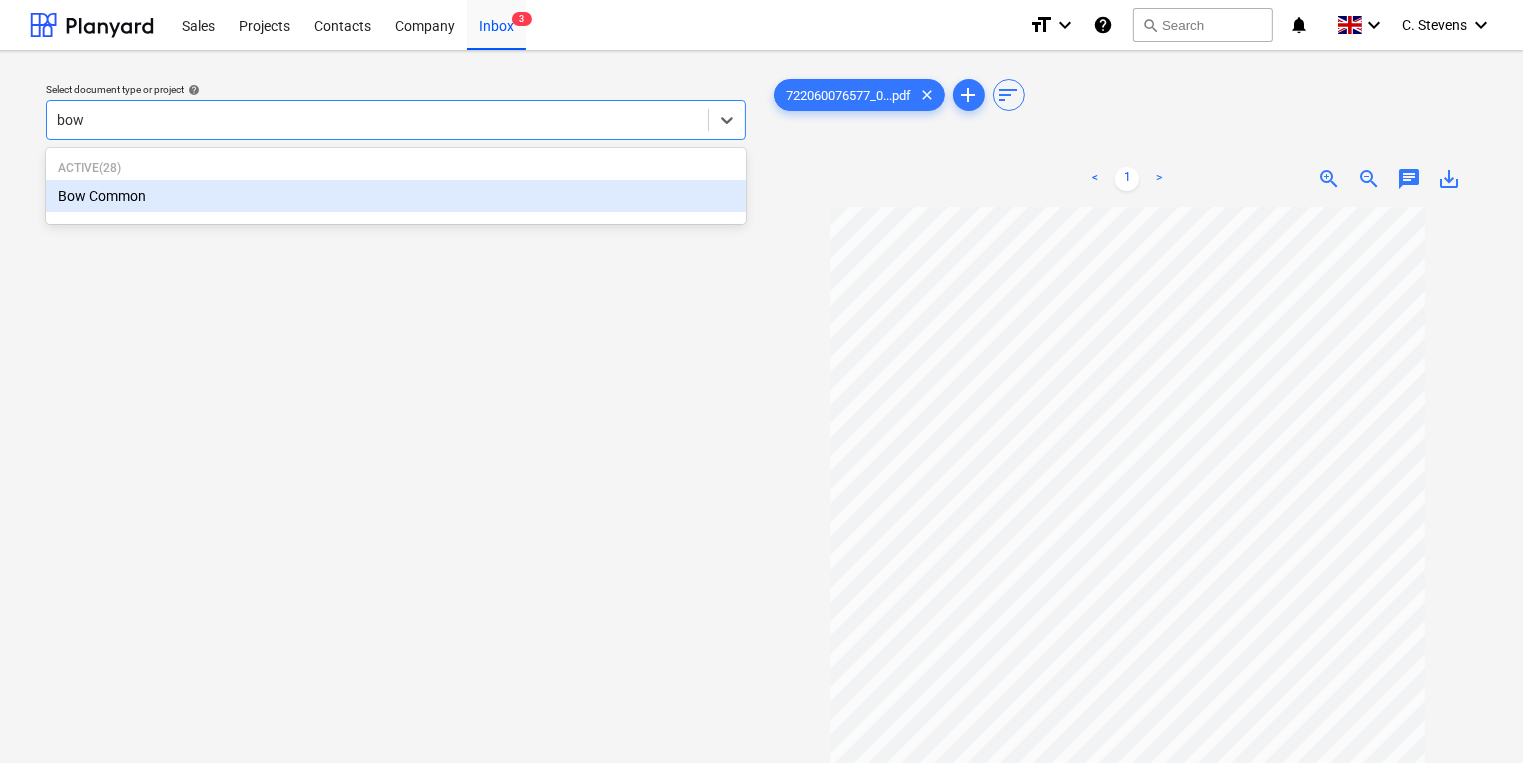 type 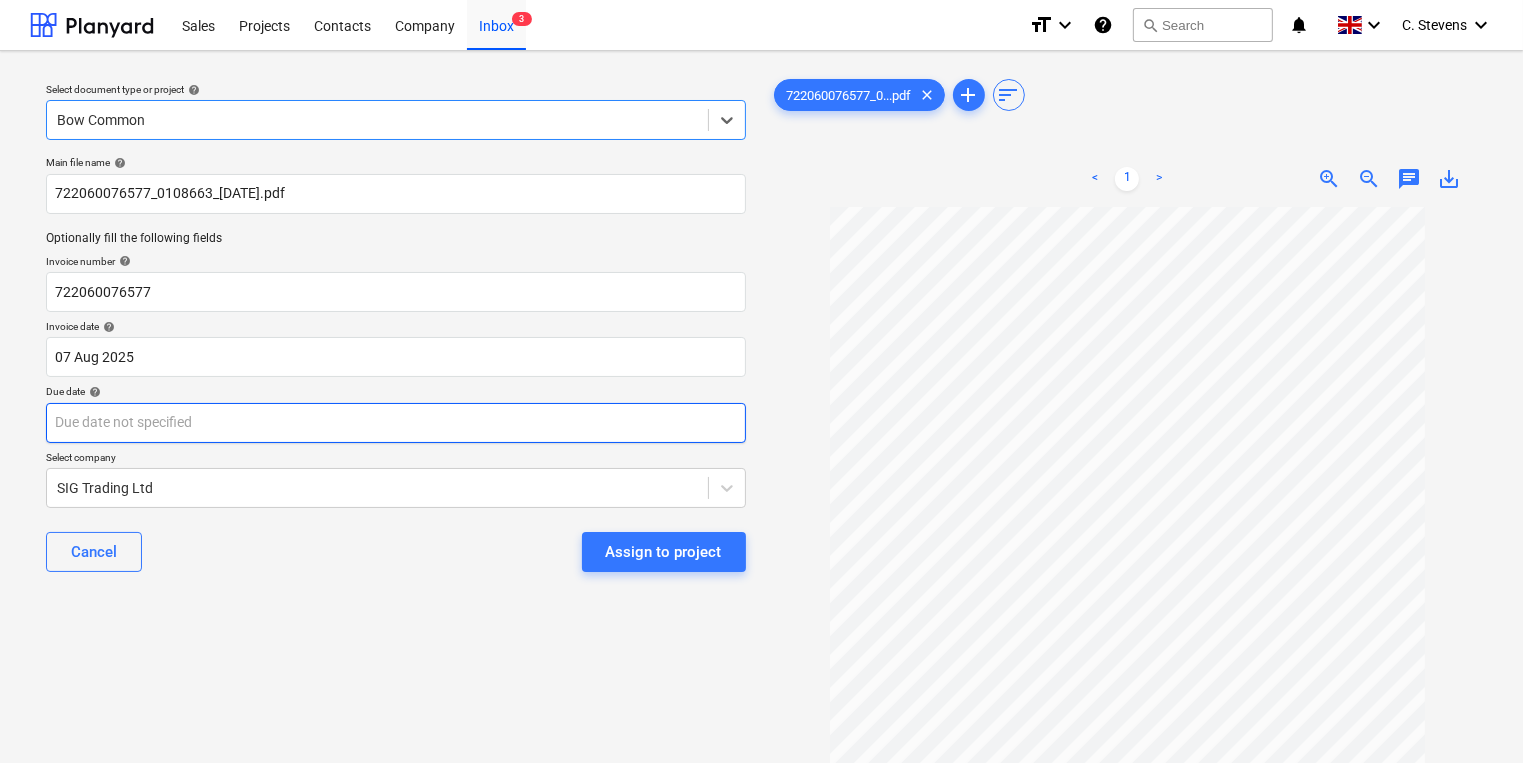 click on "Sales Projects Contacts Company Inbox 3 format_size keyboard_arrow_down help search Search notifications 0 keyboard_arrow_down C. Stevens keyboard_arrow_down Select document type or project help option Bow Common, selected.   Select is focused ,type to refine list, press Down to open the menu,  Bow Common Main file name help 722060076577_0108663_[DATE].pdf Optionally fill the following fields Invoice number help 722060076577 Invoice date help 07 Aug [YEAR] 07.08.[YEAR] Press the down arrow key to interact with the calendar and
select a date. Press the question mark key to get the keyboard shortcuts for changing dates. Due date help Press the down arrow key to interact with the calendar and
select a date. Press the question mark key to get the keyboard shortcuts for changing dates. Select company SIG Trading Ltd   Cancel Assign to project 722060076577_0...pdf clear add sort < 1 > zoom_in zoom_out chat 0 save_alt" at bounding box center (761, 381) 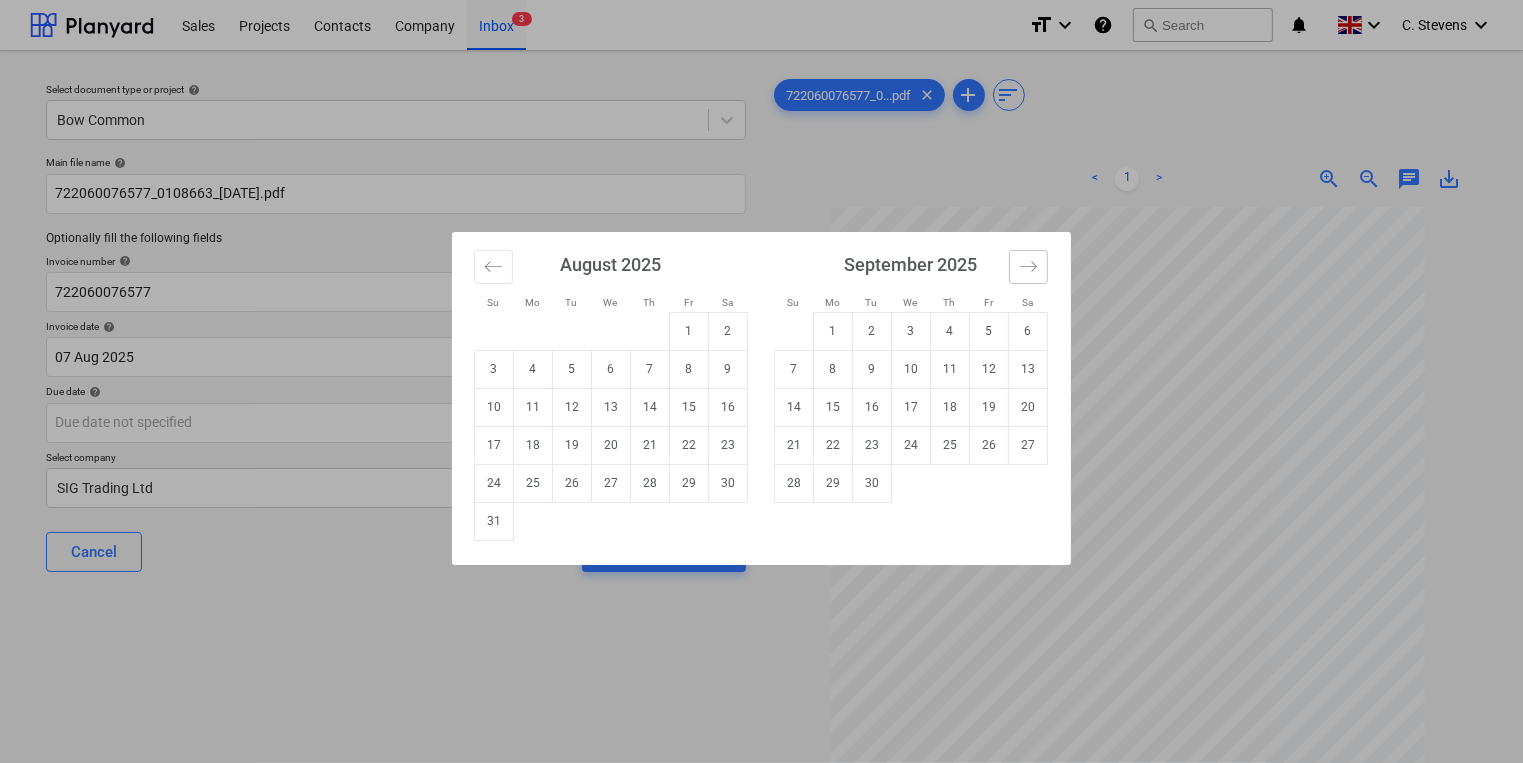 click 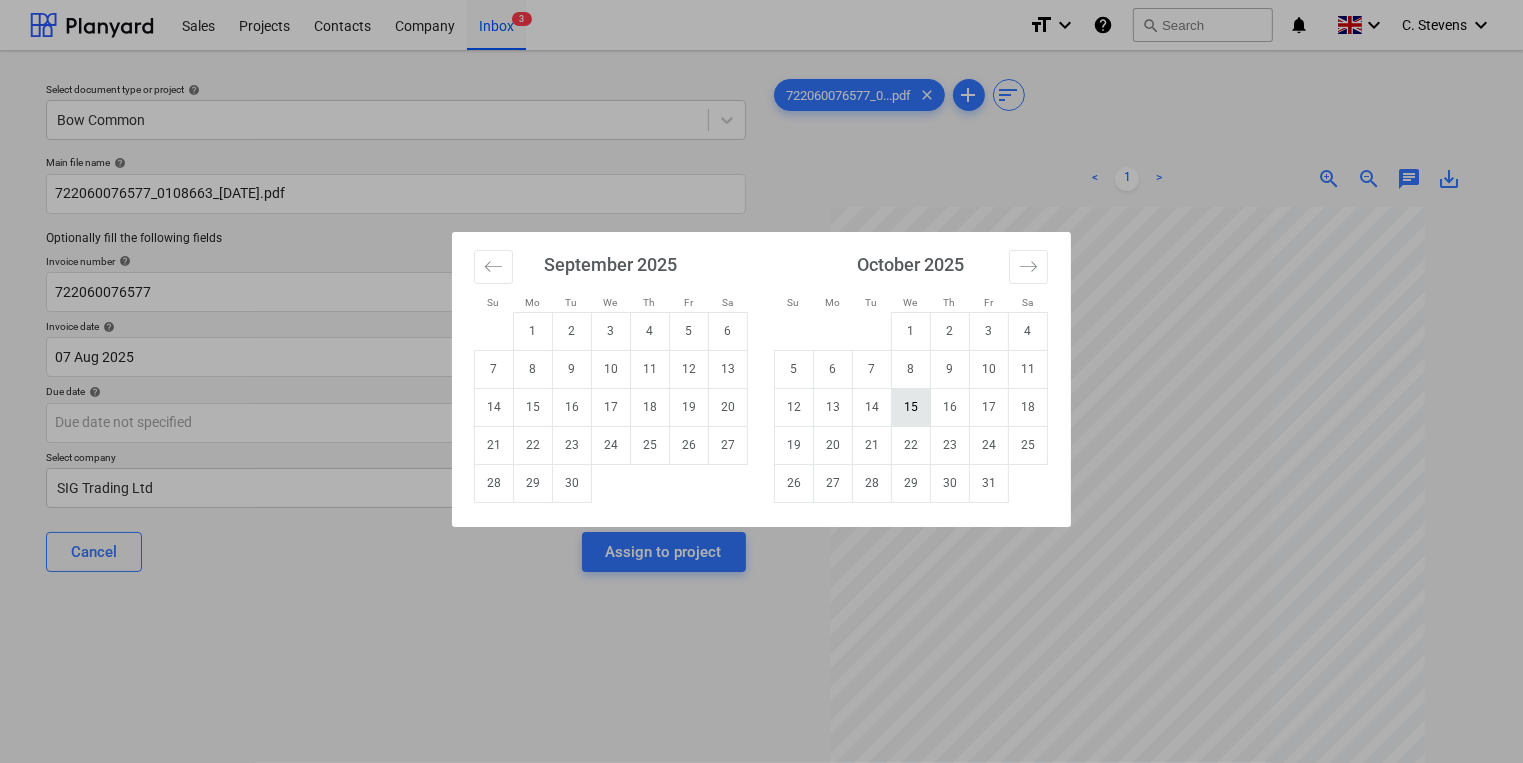 click on "15" at bounding box center (911, 407) 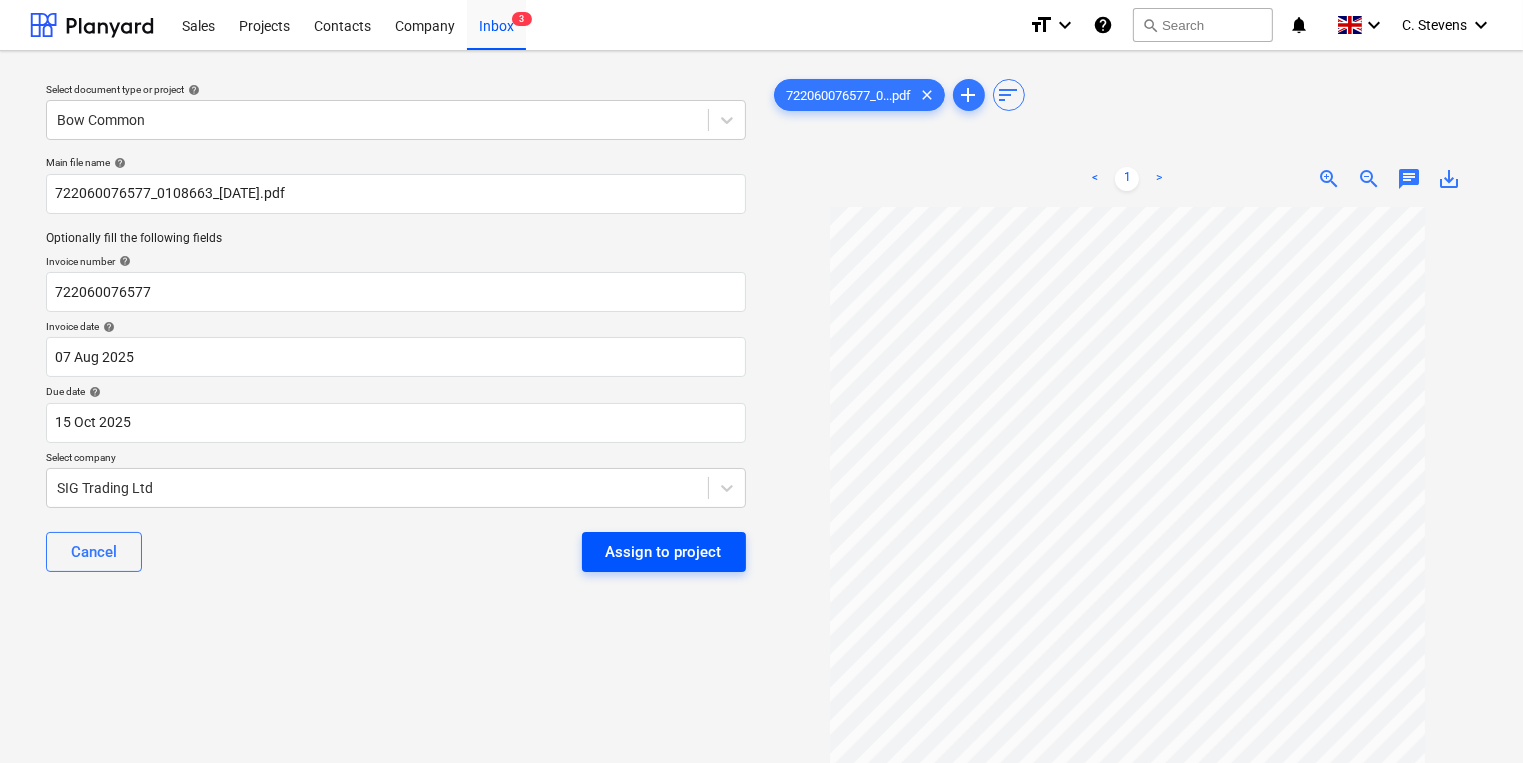 click on "Assign to project" at bounding box center [664, 552] 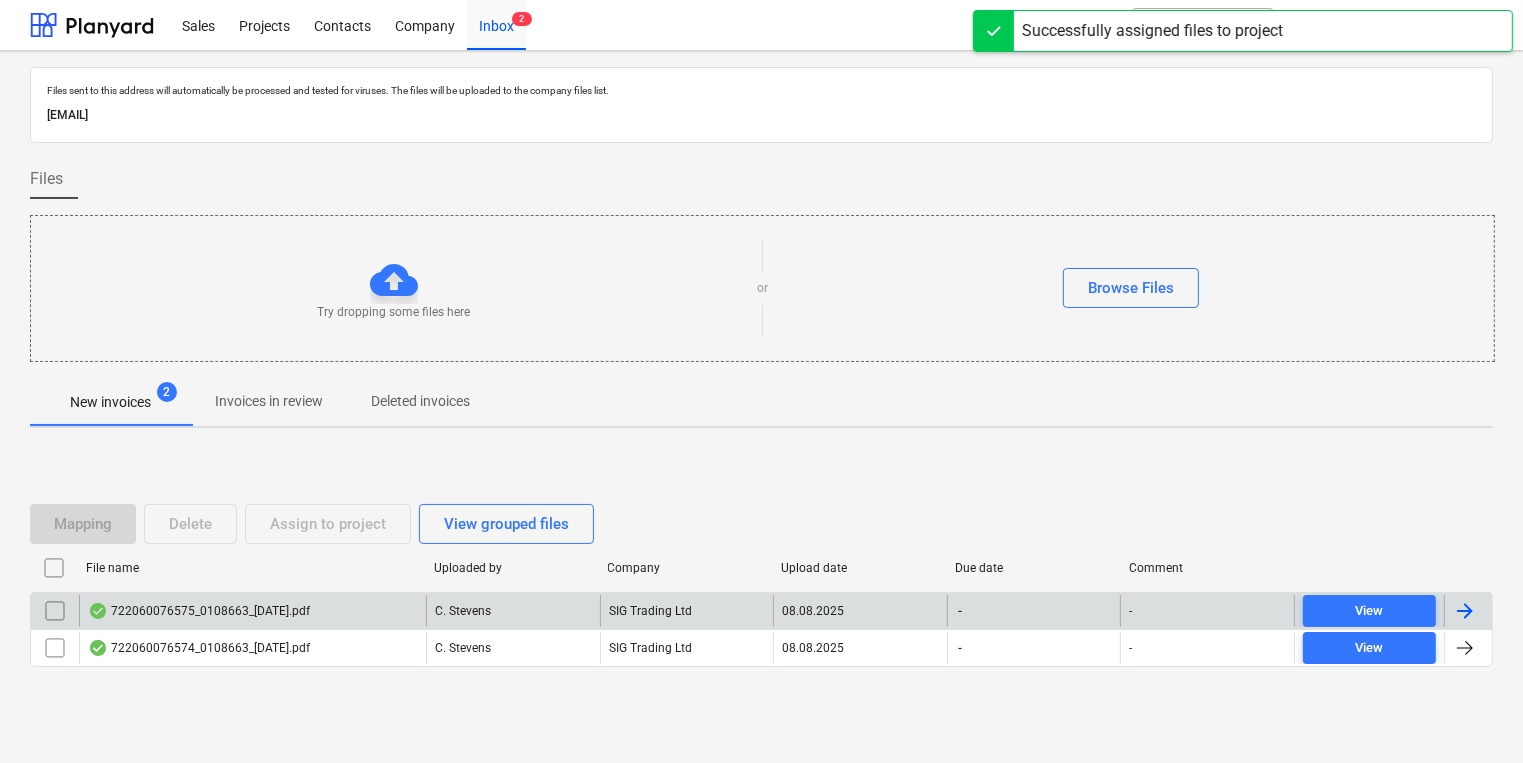 click on "722060076575_0108663_[DATE].pdf" at bounding box center [252, 611] 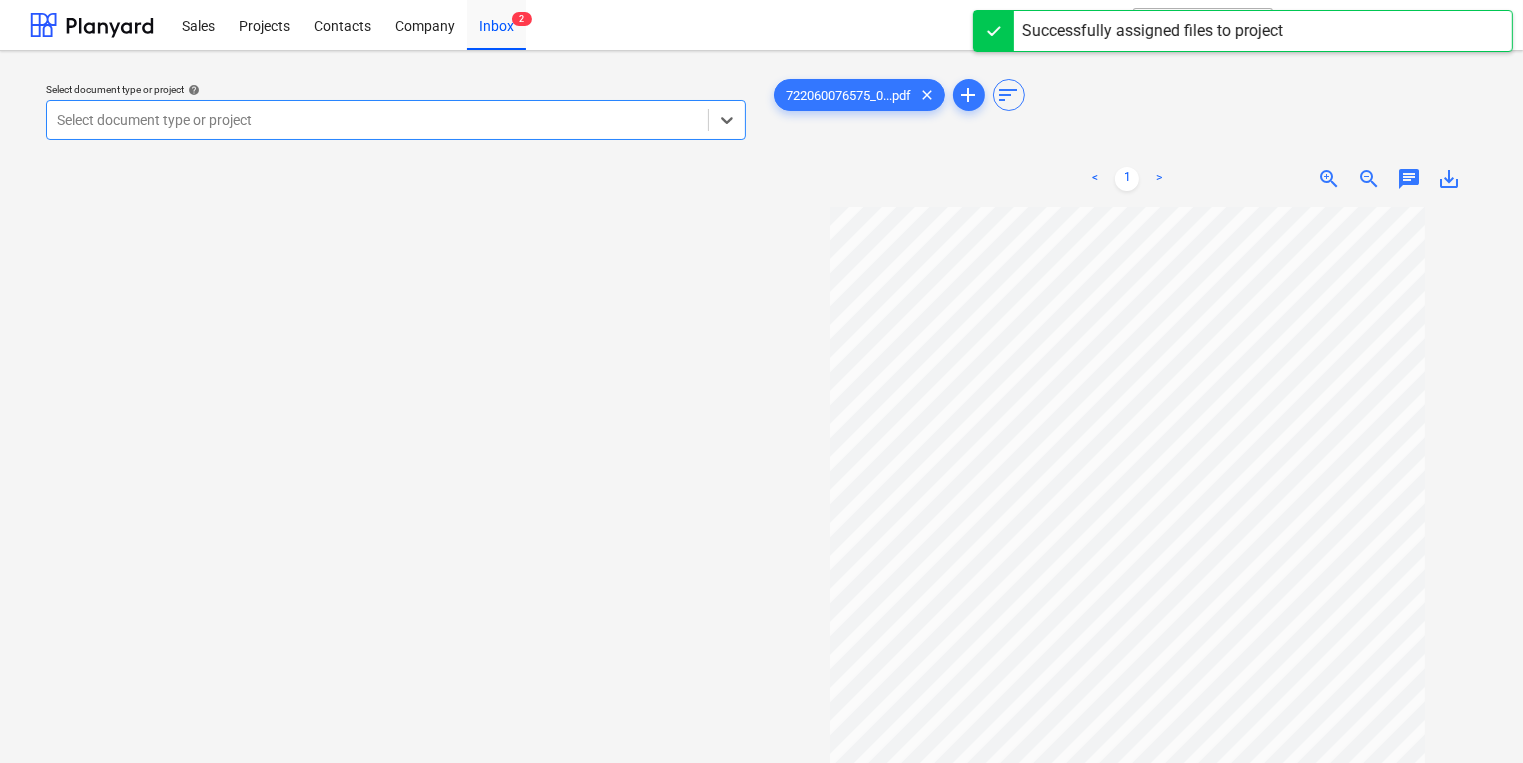 click at bounding box center [377, 120] 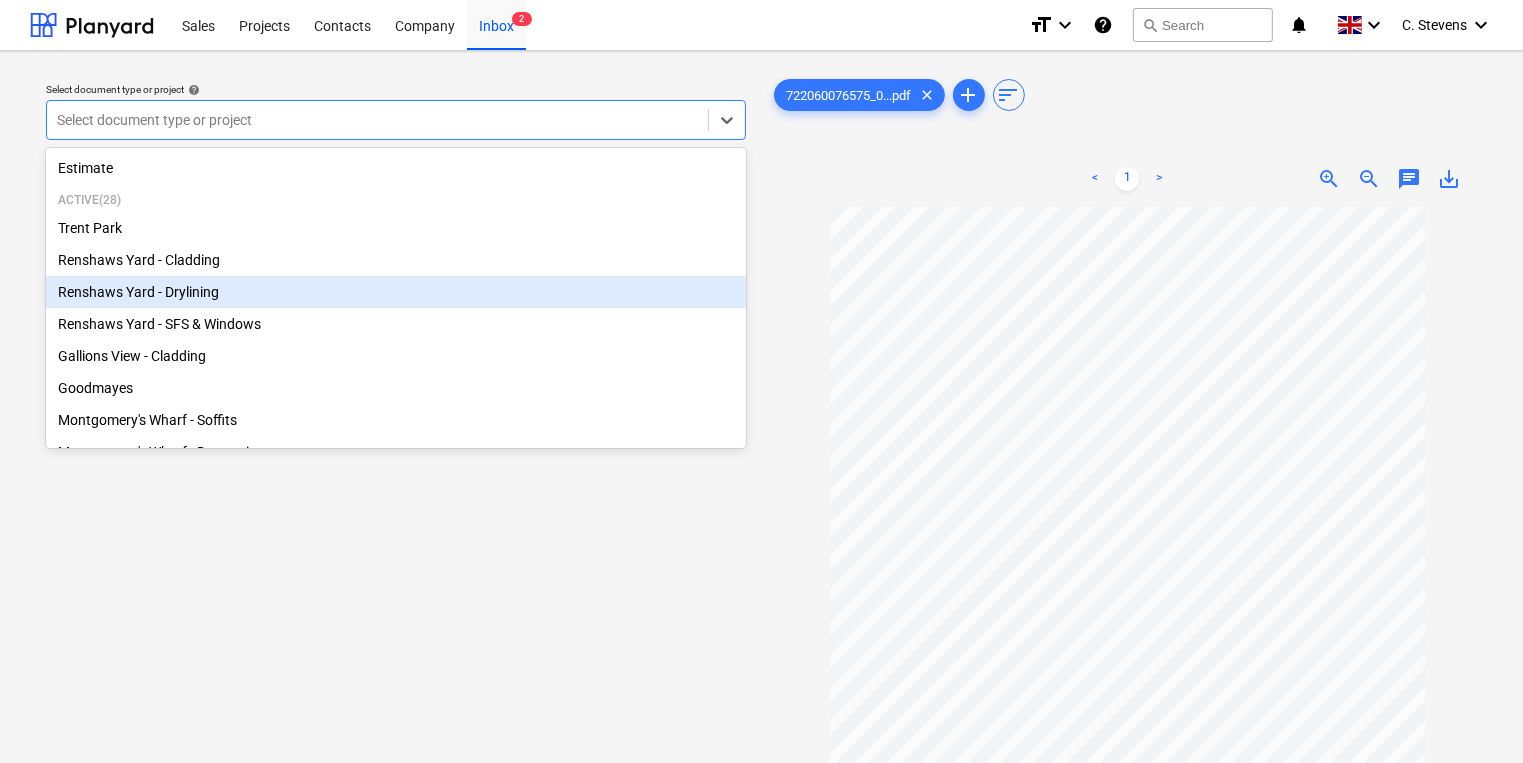 click on "Renshaws Yard -  Drylining" at bounding box center (396, 292) 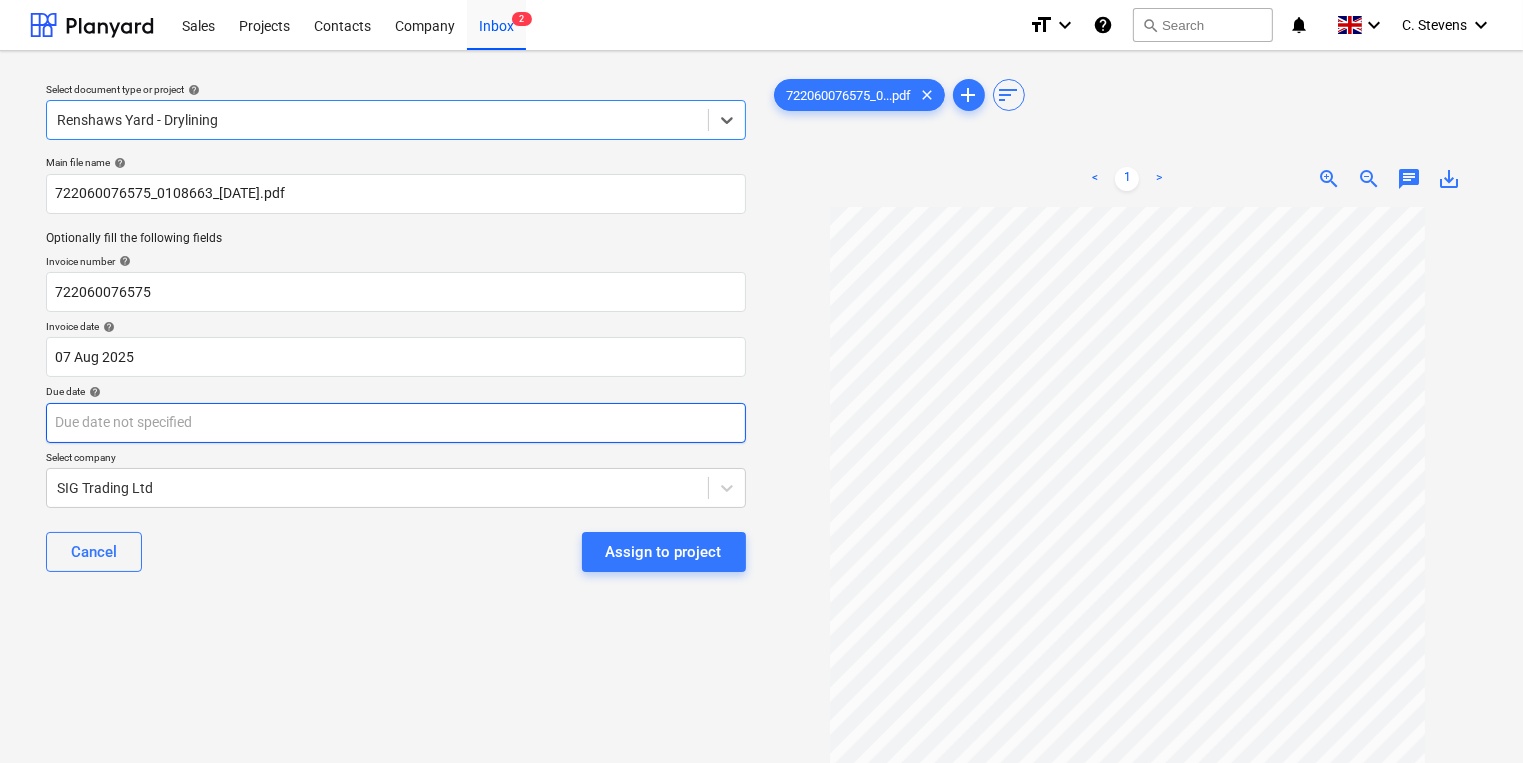 click on "Sales Projects Contacts Company Inbox 2 format_size keyboard_arrow_down help search Search notifications 0 keyboard_arrow_down C. Stevens keyboard_arrow_down Select document type or project help option Renshaws Yard -  Drylining, selected.   Select is focused ,type to refine list, press Down to open the menu,  Renshaws Yard -  Drylining Main file name help 722060076575_0108663_[DATE].pdf Optionally fill the following fields Invoice number help 722060076575 Invoice date help 07 Aug [YEAR] 07.08.[YEAR] Press the down arrow key to interact with the calendar and
select a date. Press the question mark key to get the keyboard shortcuts for changing dates. Due date help Press the down arrow key to interact with the calendar and
select a date. Press the question mark key to get the keyboard shortcuts for changing dates. Select company SIG Trading Ltd   Cancel Assign to project 722060076575_0...pdf clear add sort < 1 > zoom_in zoom_out chat 0 save_alt" at bounding box center [761, 381] 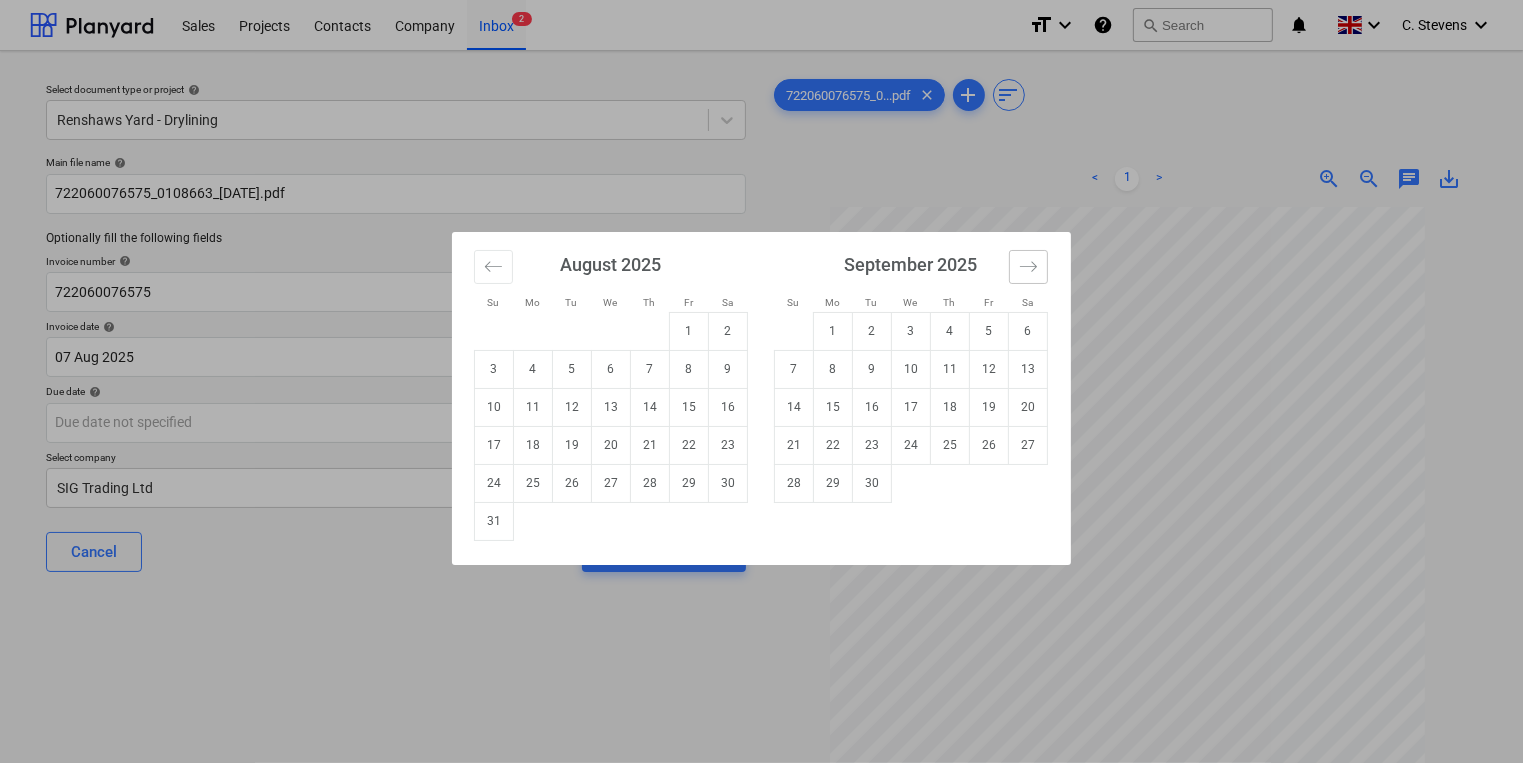 click 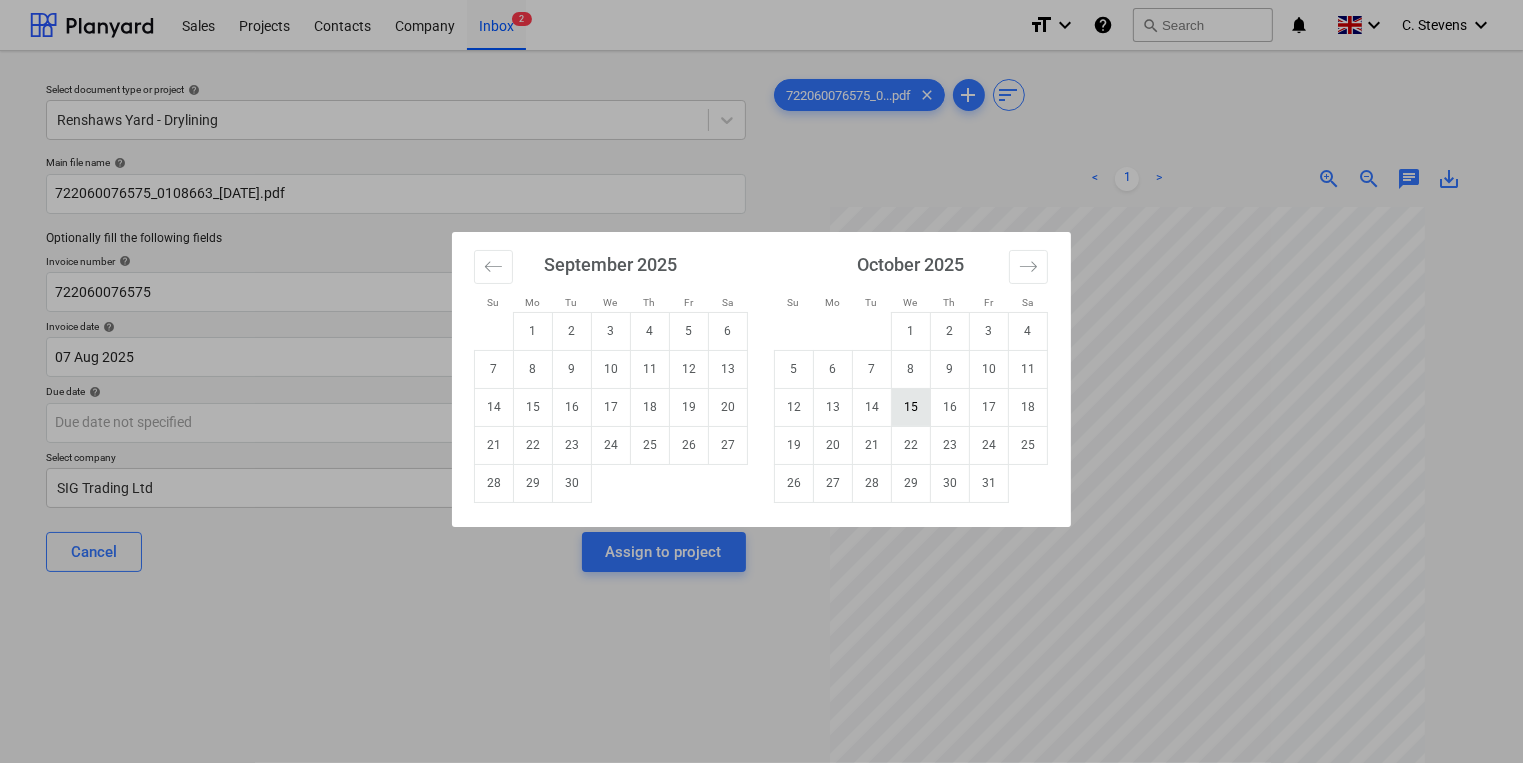 click on "15" at bounding box center [911, 407] 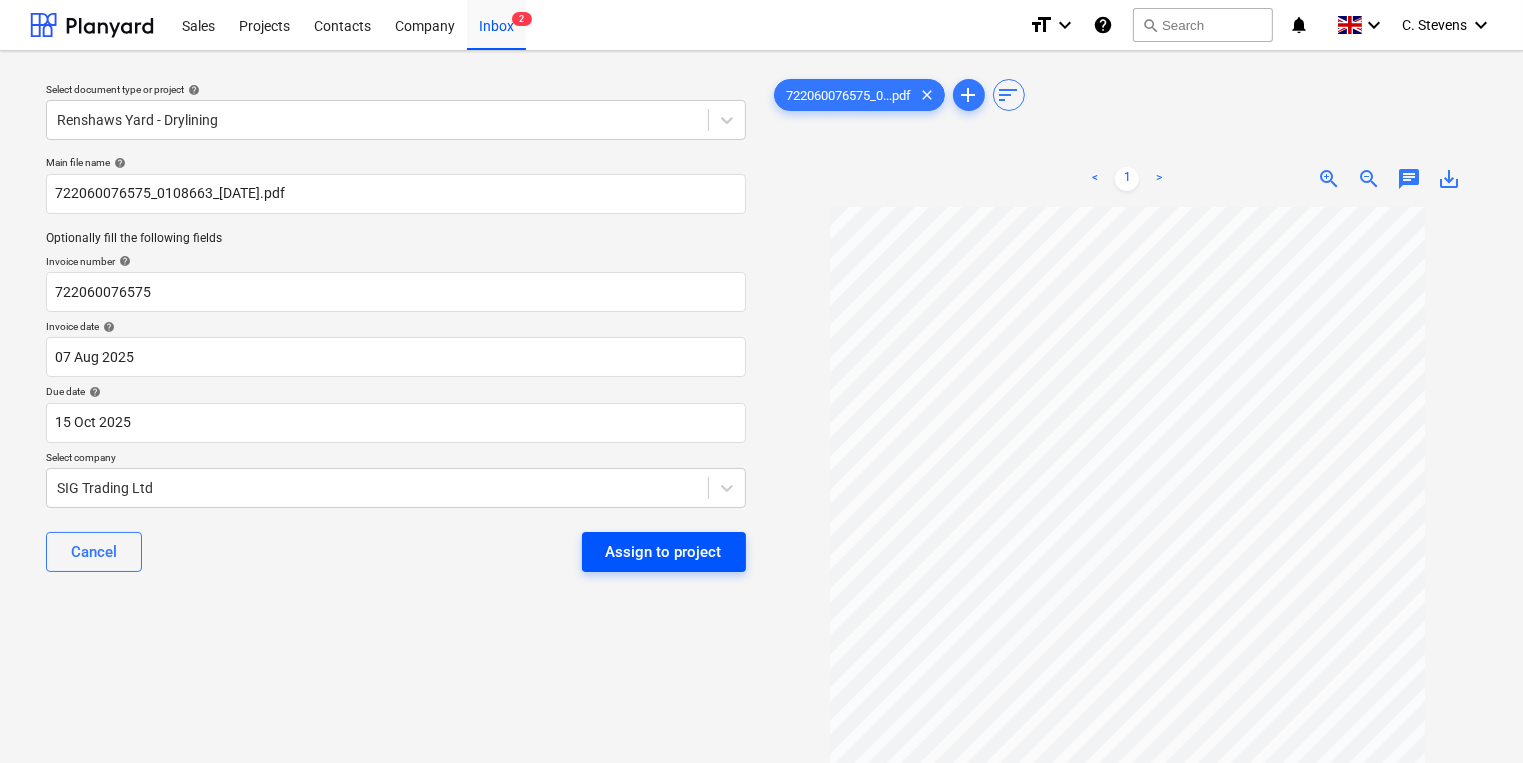 click on "Assign to project" at bounding box center [664, 552] 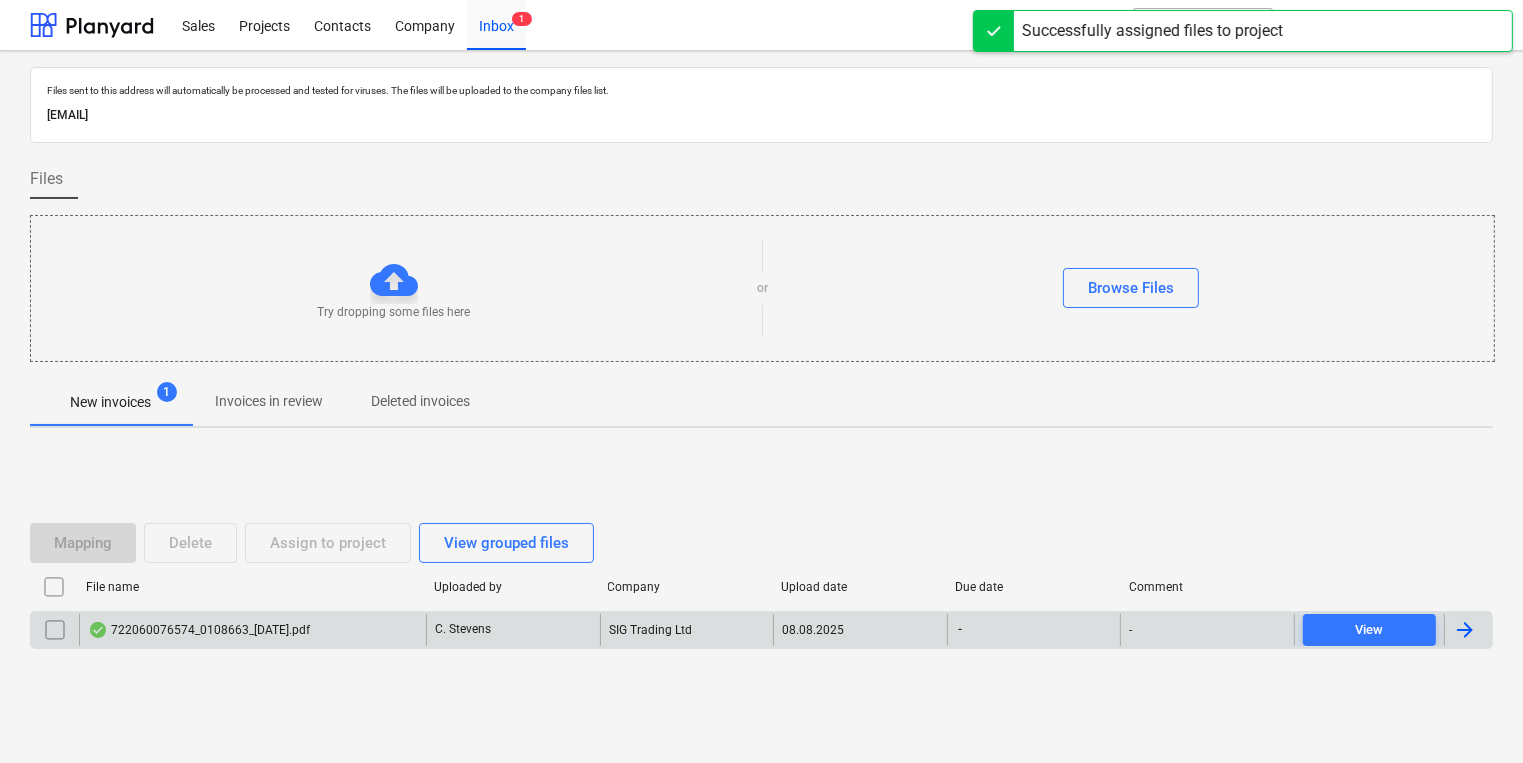 click on "722060076574_0108663_[DATE].pdf" at bounding box center [199, 630] 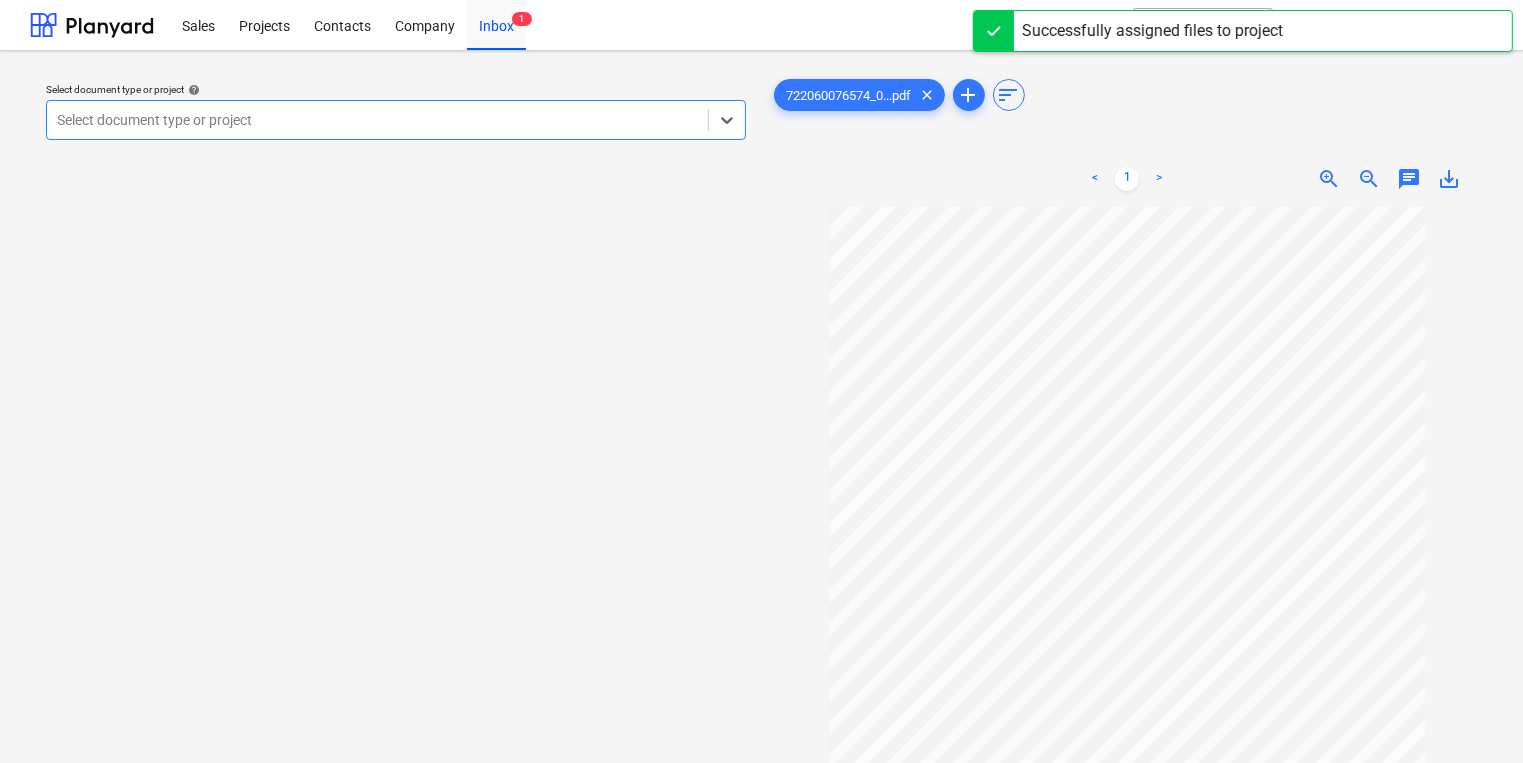 click at bounding box center (377, 120) 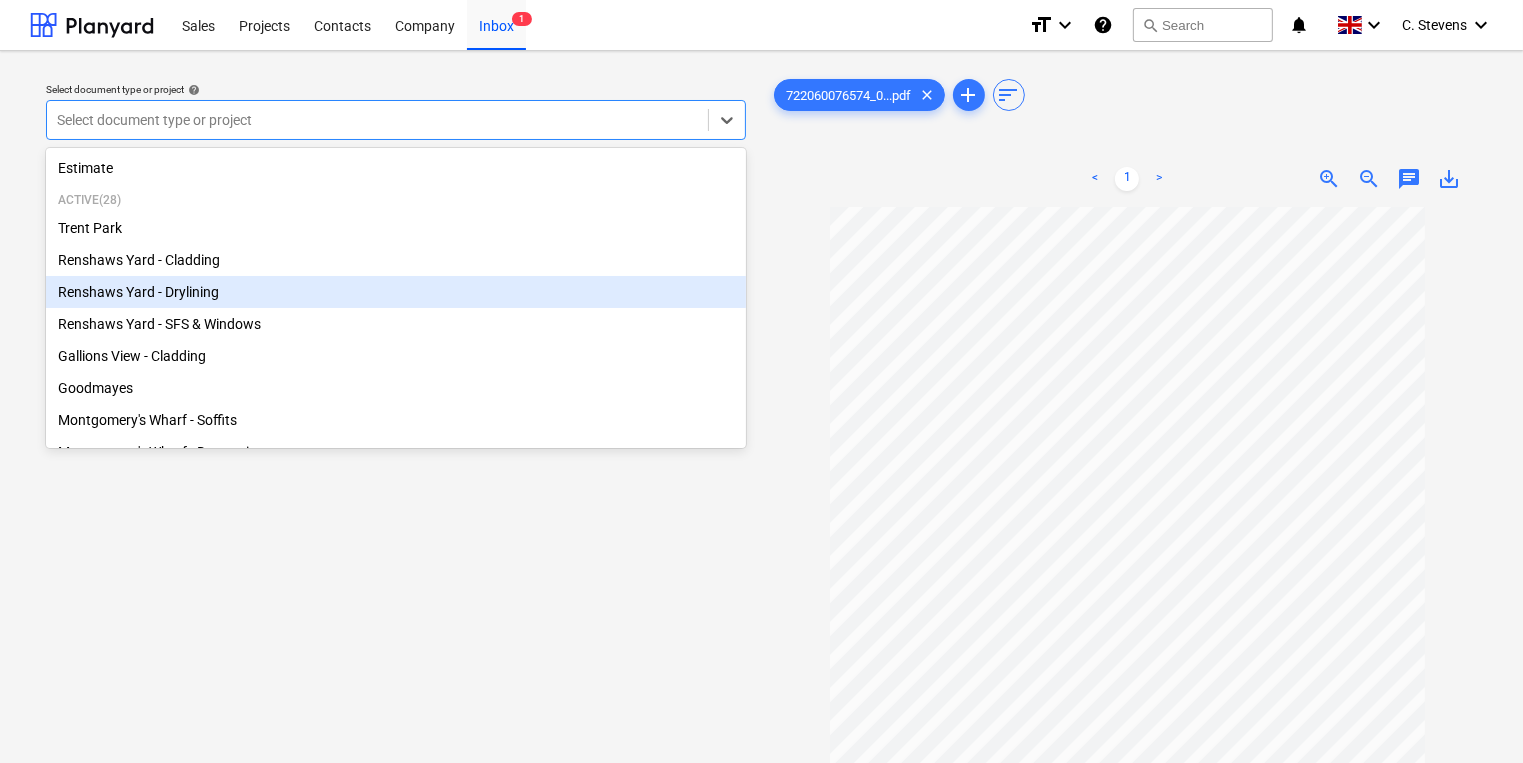 click on "Renshaws Yard -  Drylining" at bounding box center (396, 292) 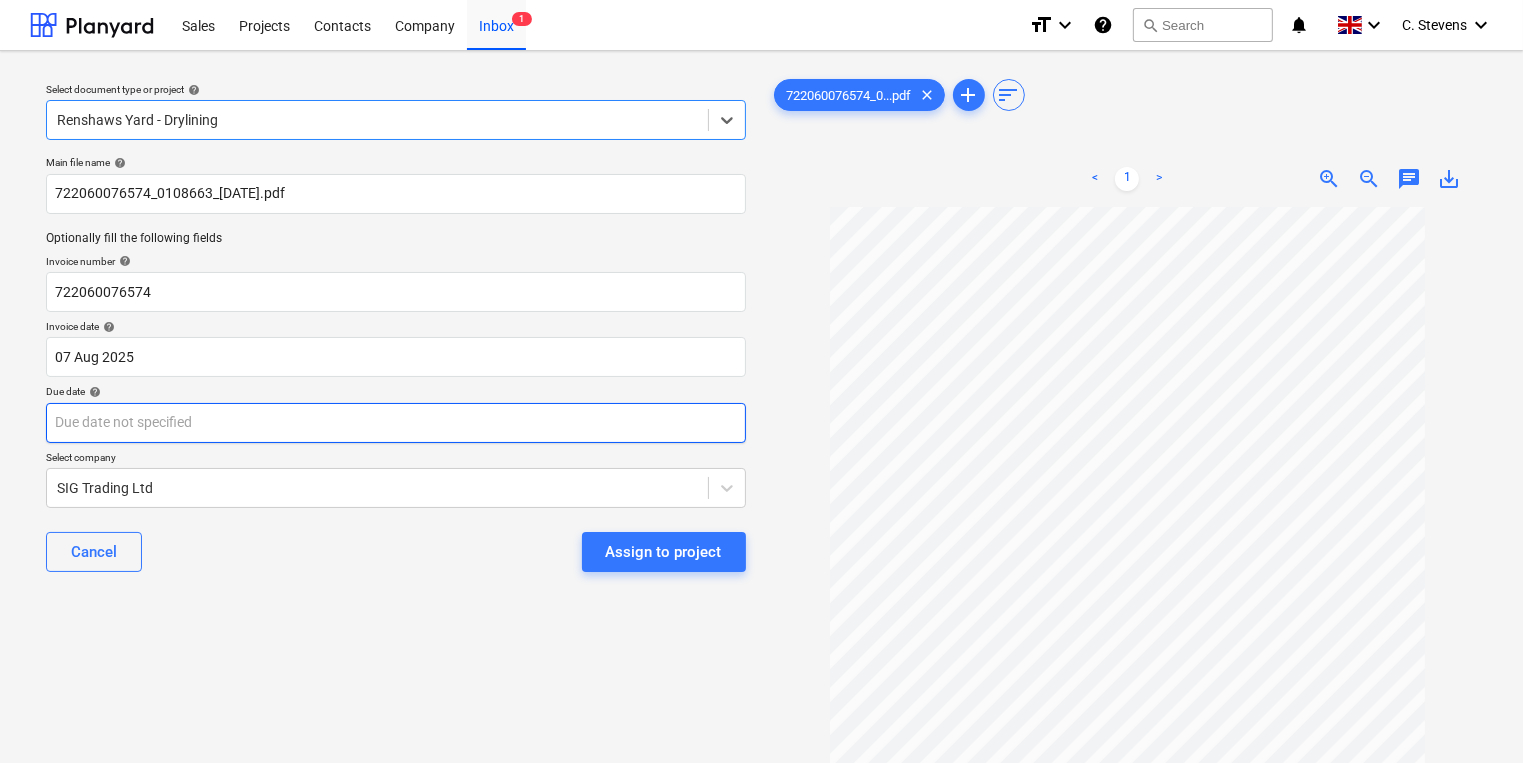 click on "Sales Projects Contacts Company Inbox 1 format_size keyboard_arrow_down help search Search notifications 0 keyboard_arrow_down C. Stevens keyboard_arrow_down Select document type or project help option Renshaws Yard -  Drylining, selected.   Select is focused ,type to refine list, press Down to open the menu,  Renshaws Yard -  Drylining Main file name help 722060076574_0108663_[DATE].pdf Optionally fill the following fields Invoice number help 722060076574 Invoice date help 07 Aug [YEAR] 07.08.[YEAR] Press the down arrow key to interact with the calendar and
select a date. Press the question mark key to get the keyboard shortcuts for changing dates. Due date help Press the down arrow key to interact with the calendar and
select a date. Press the question mark key to get the keyboard shortcuts for changing dates. Select company SIG Trading Ltd   Cancel Assign to project 722060076574_0...pdf clear add sort < 1 > zoom_in zoom_out chat 0 save_alt" at bounding box center (761, 381) 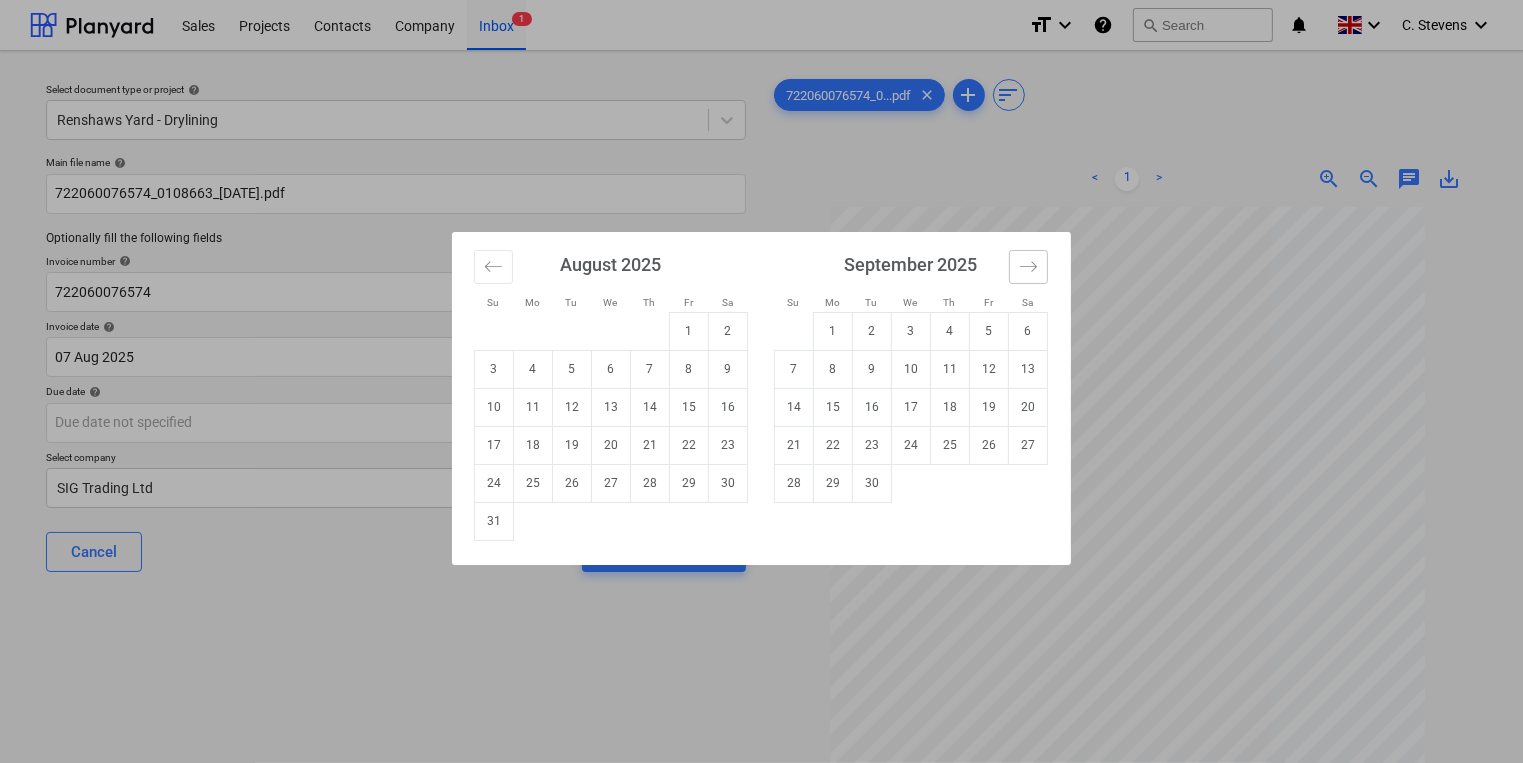 click 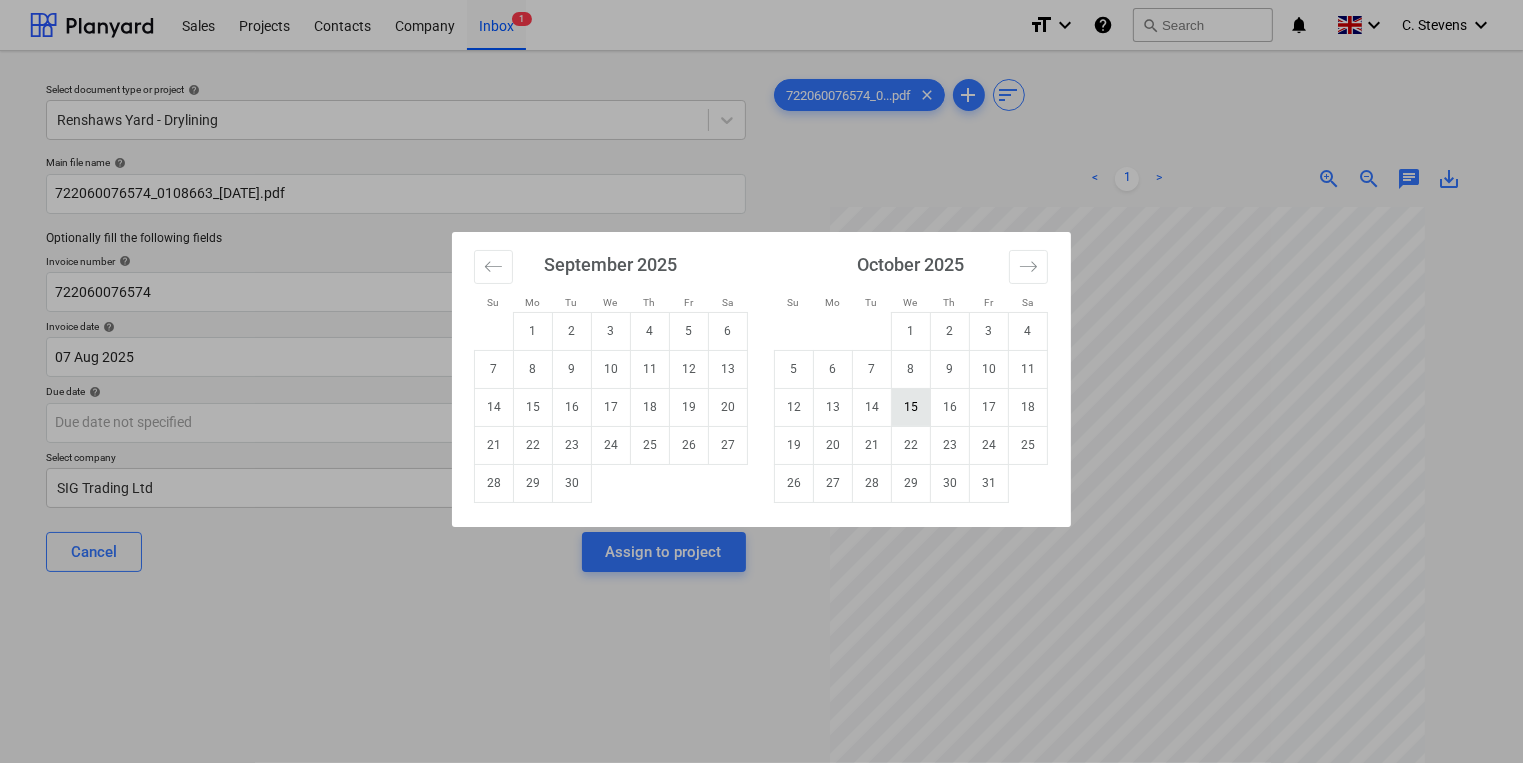 click on "15" at bounding box center (911, 407) 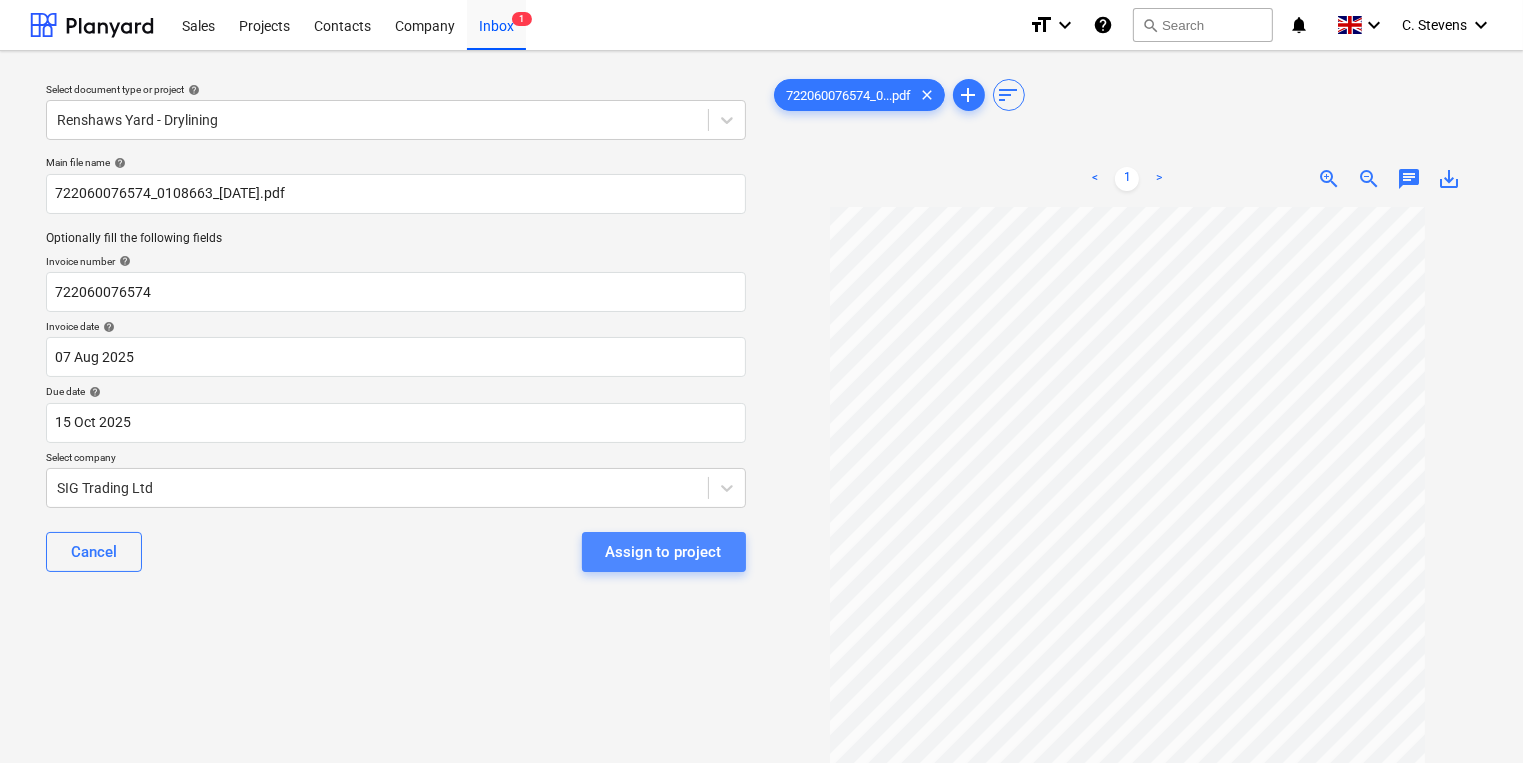 click on "Assign to project" at bounding box center [664, 552] 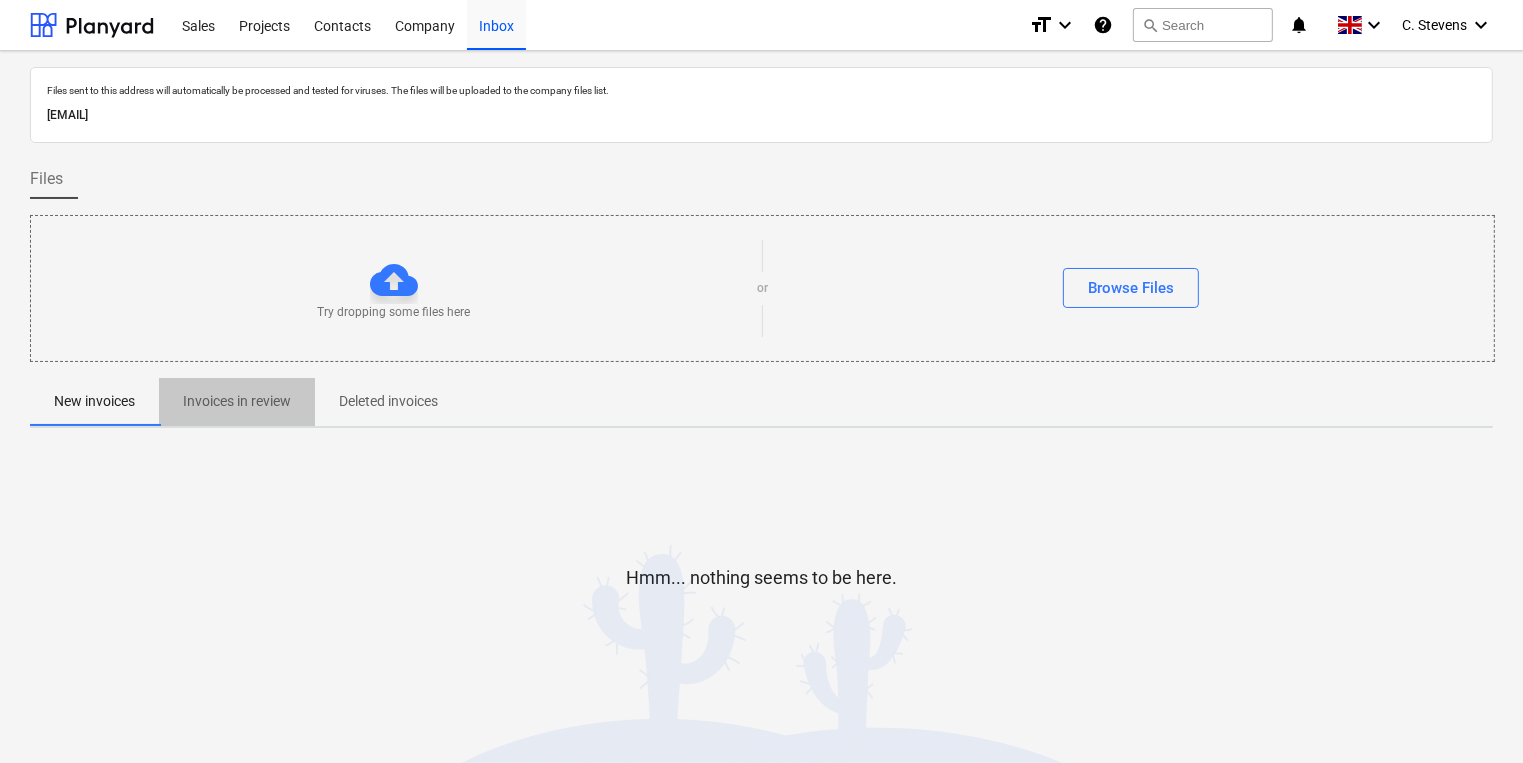 click on "Invoices in review" at bounding box center (237, 401) 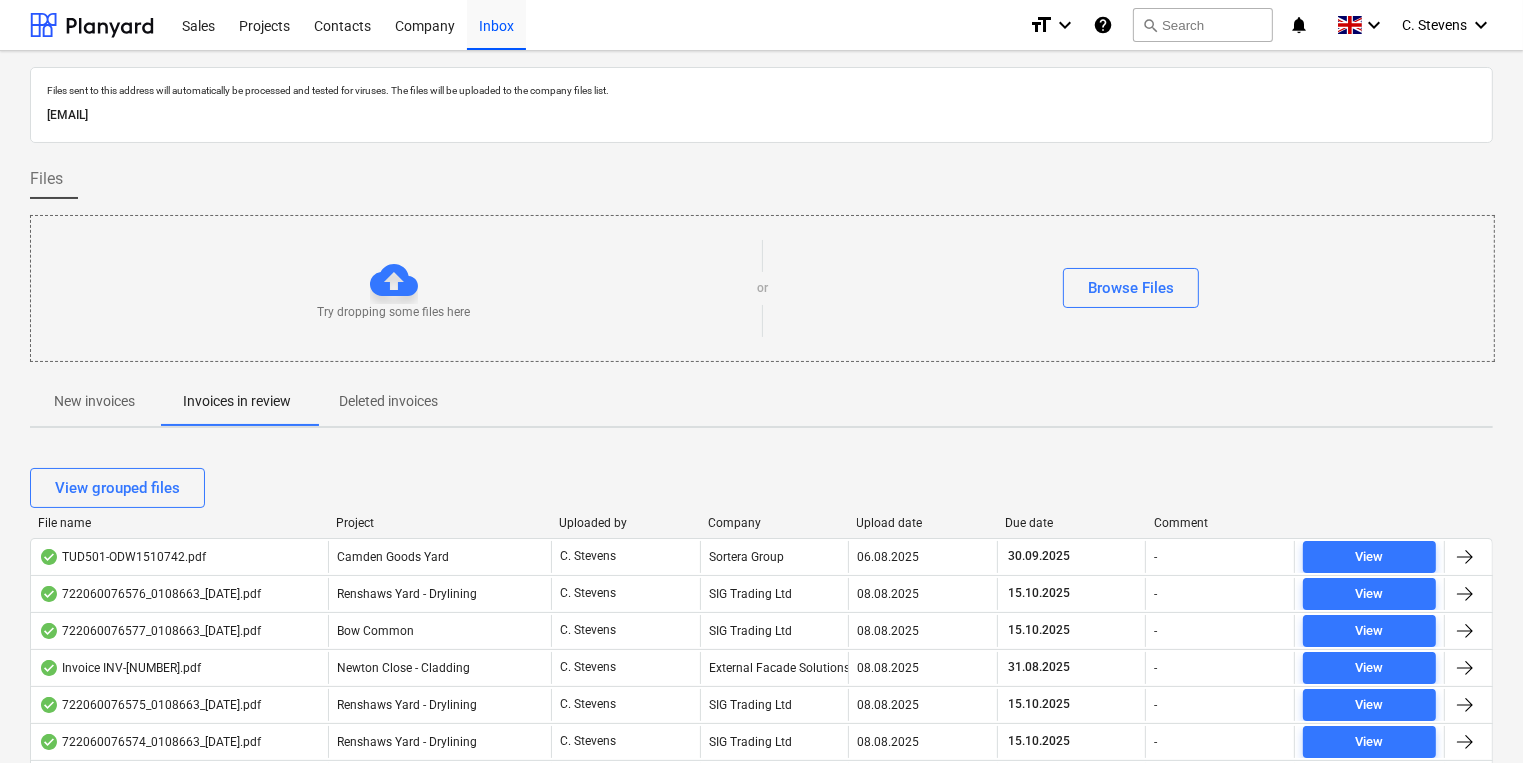 click on "Company" at bounding box center (774, 523) 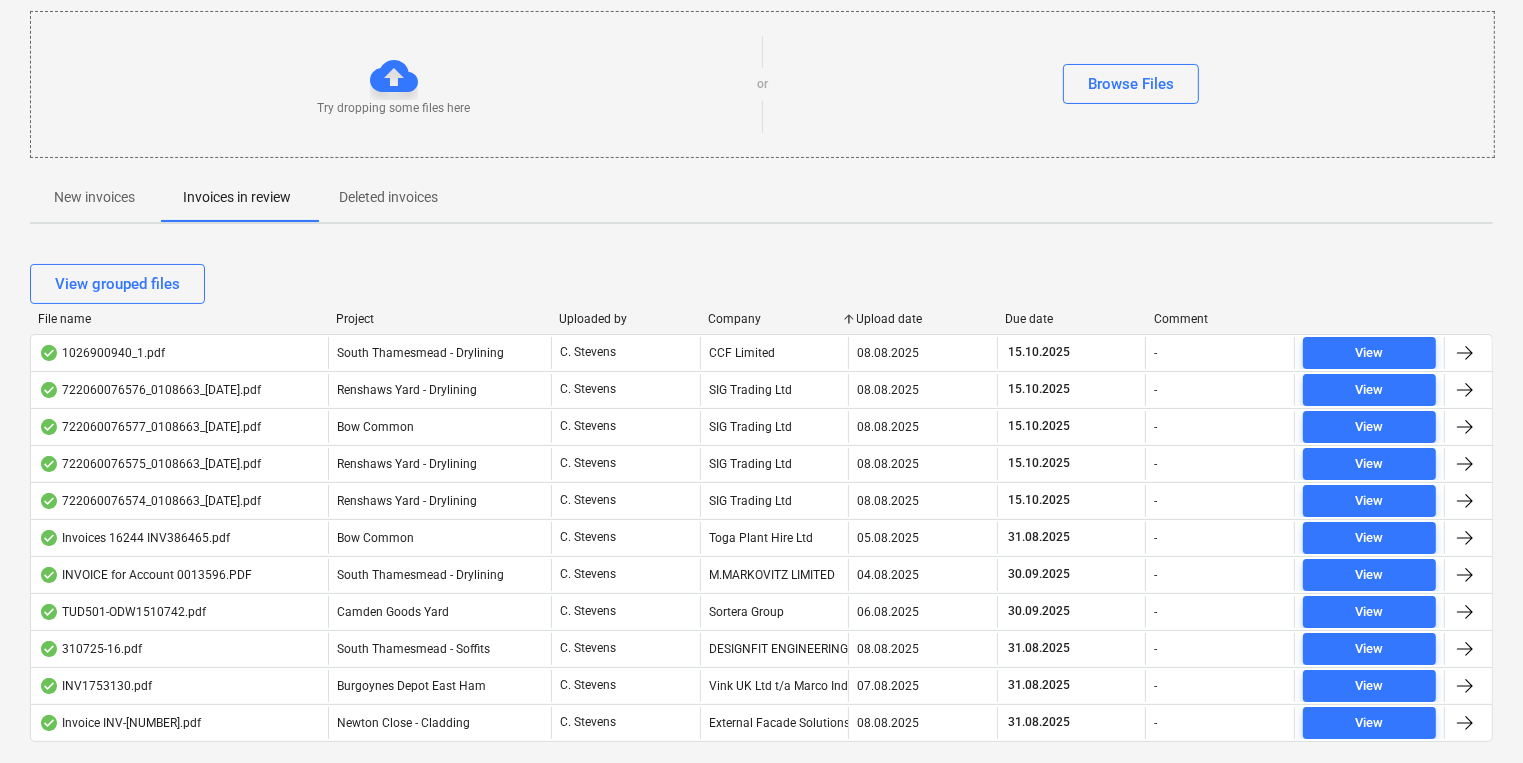 scroll, scrollTop: 251, scrollLeft: 0, axis: vertical 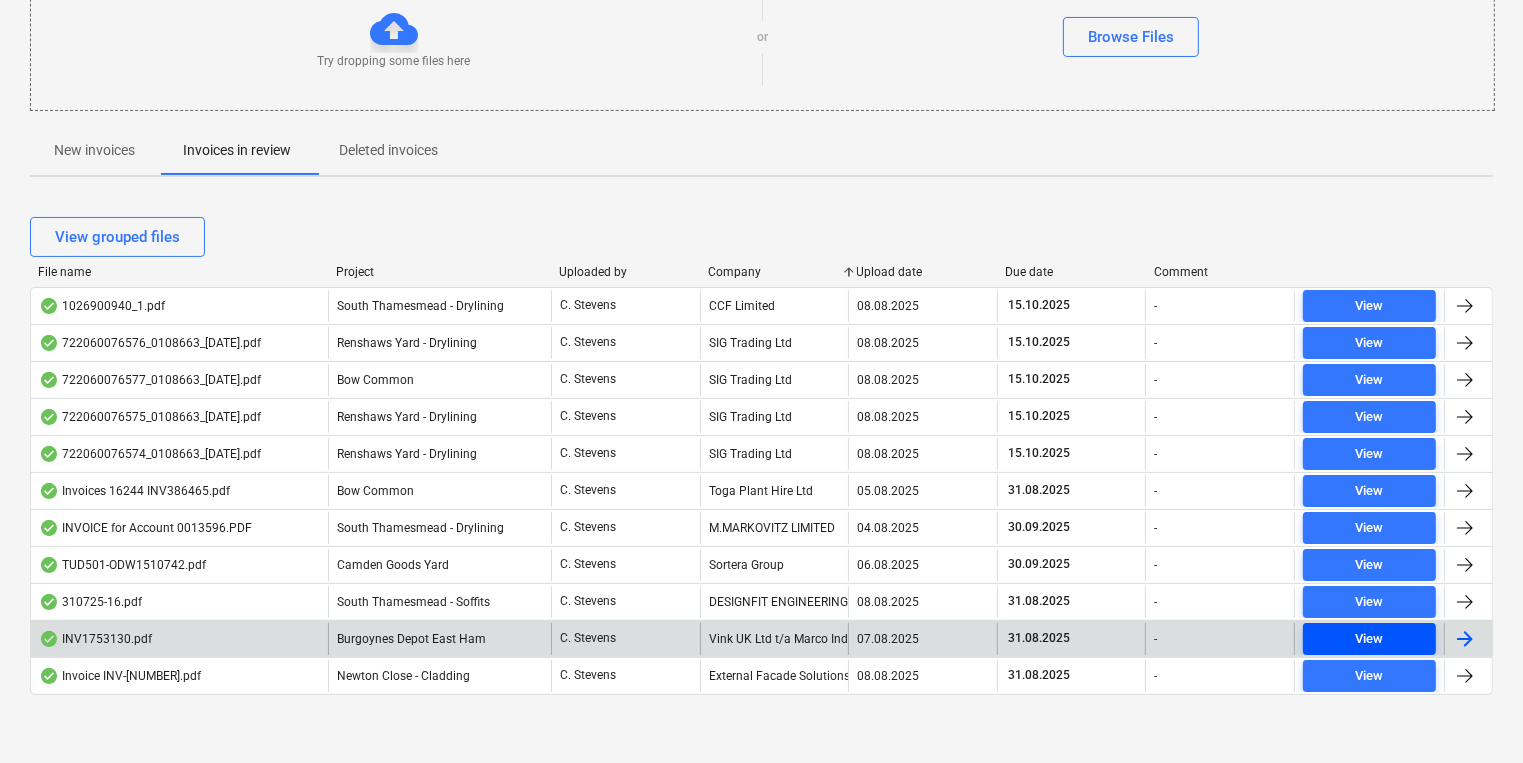 click on "View" at bounding box center [1369, 639] 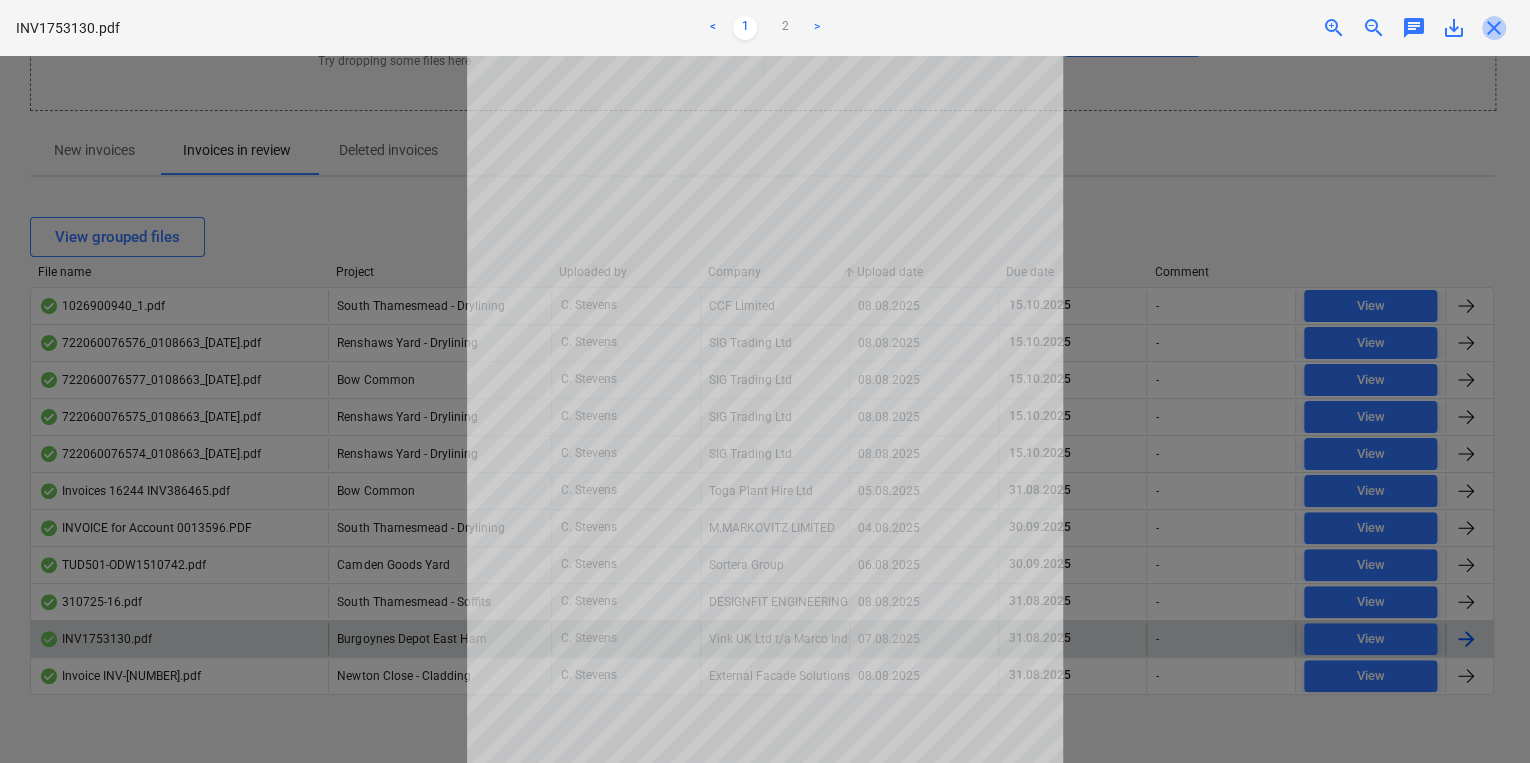 click on "close" at bounding box center (1494, 28) 